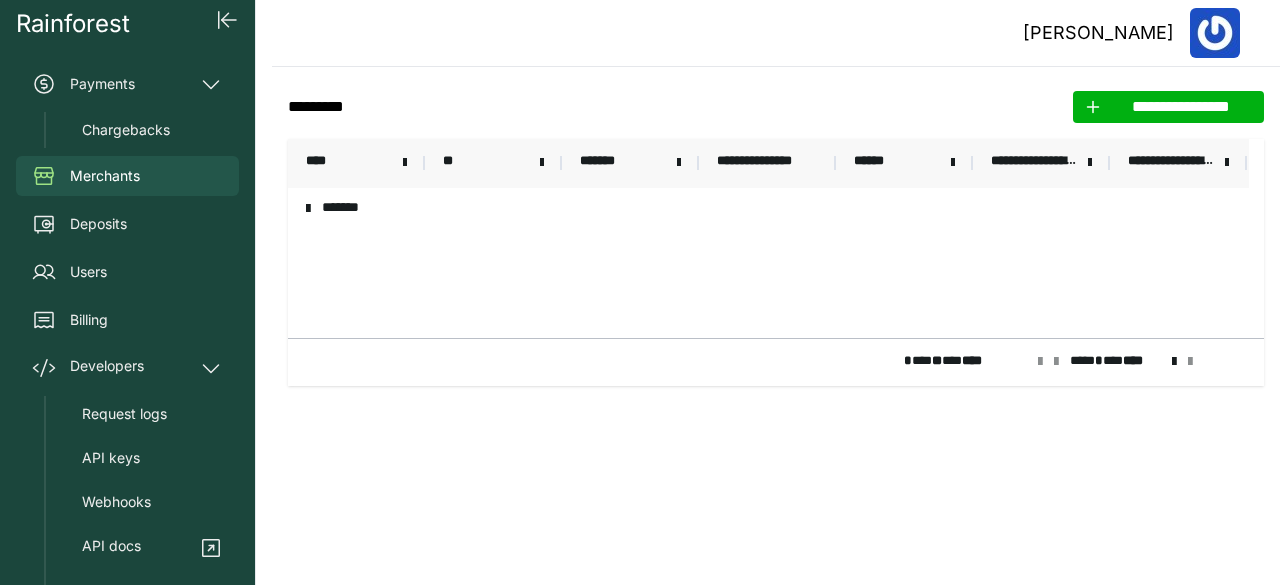 scroll, scrollTop: 0, scrollLeft: 0, axis: both 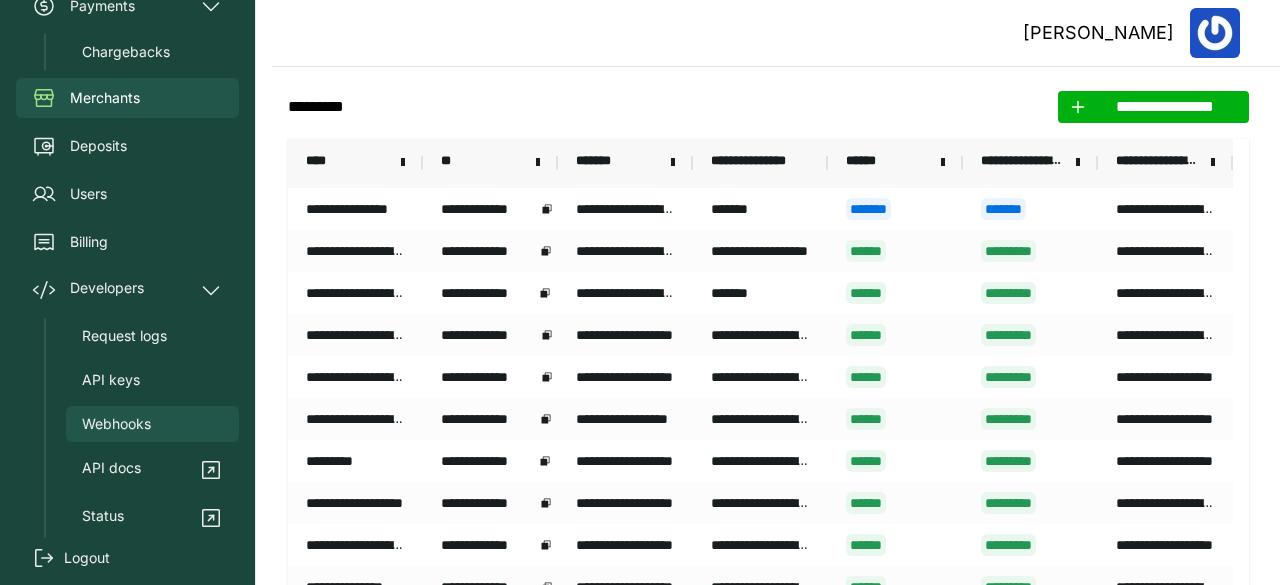 click on "Webhooks" at bounding box center (116, 424) 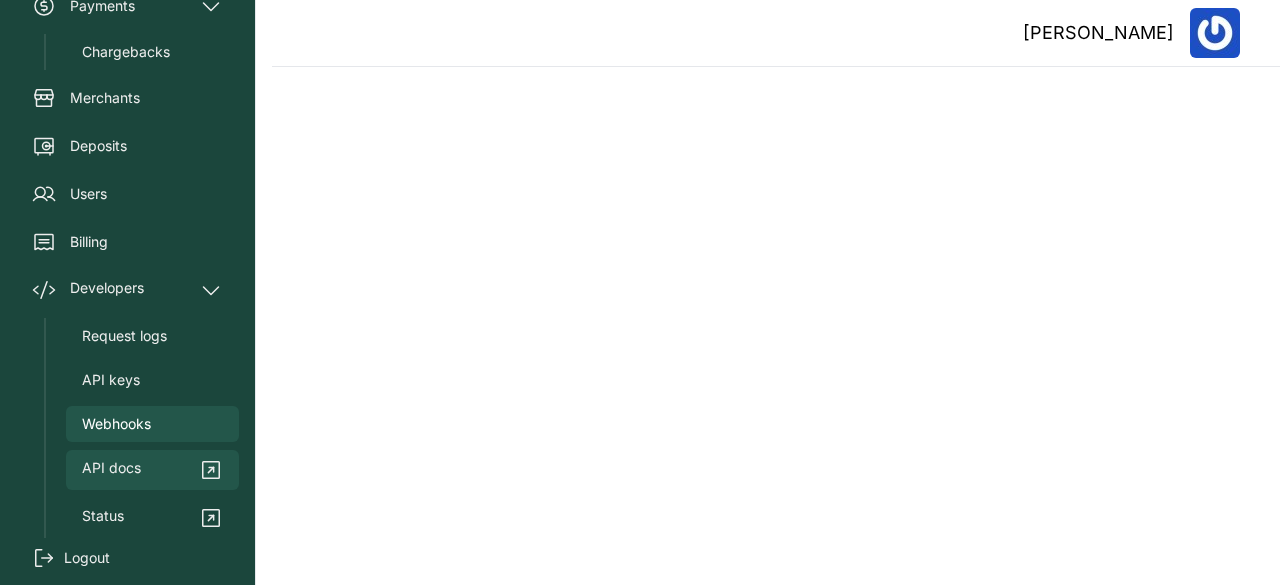 click on "API docs" at bounding box center (111, 470) 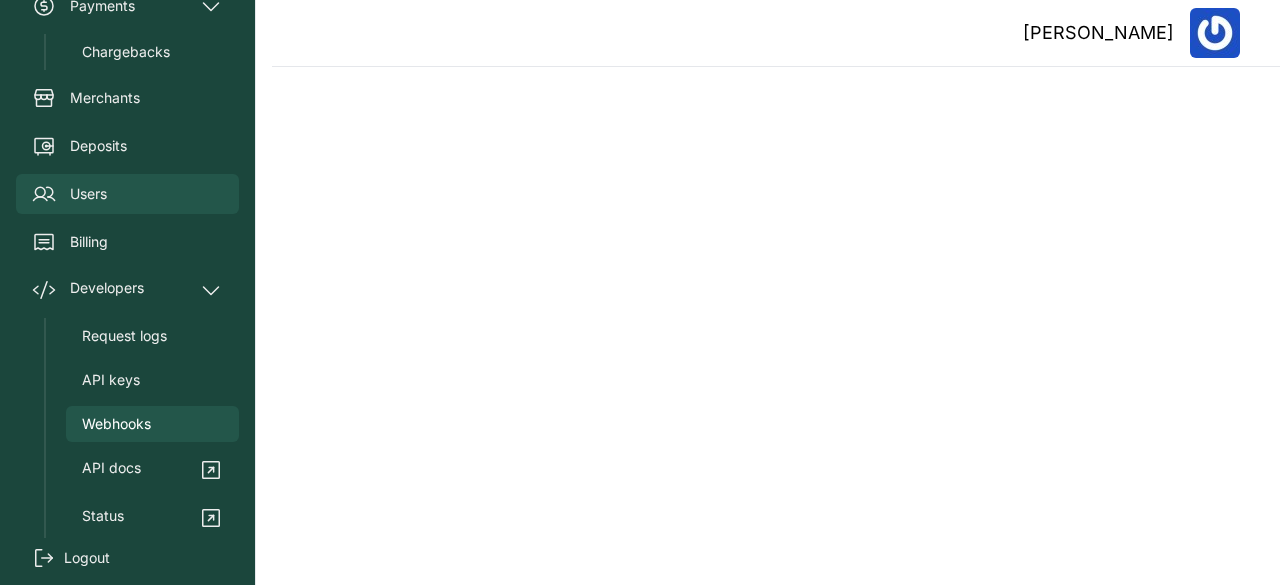 scroll, scrollTop: 0, scrollLeft: 0, axis: both 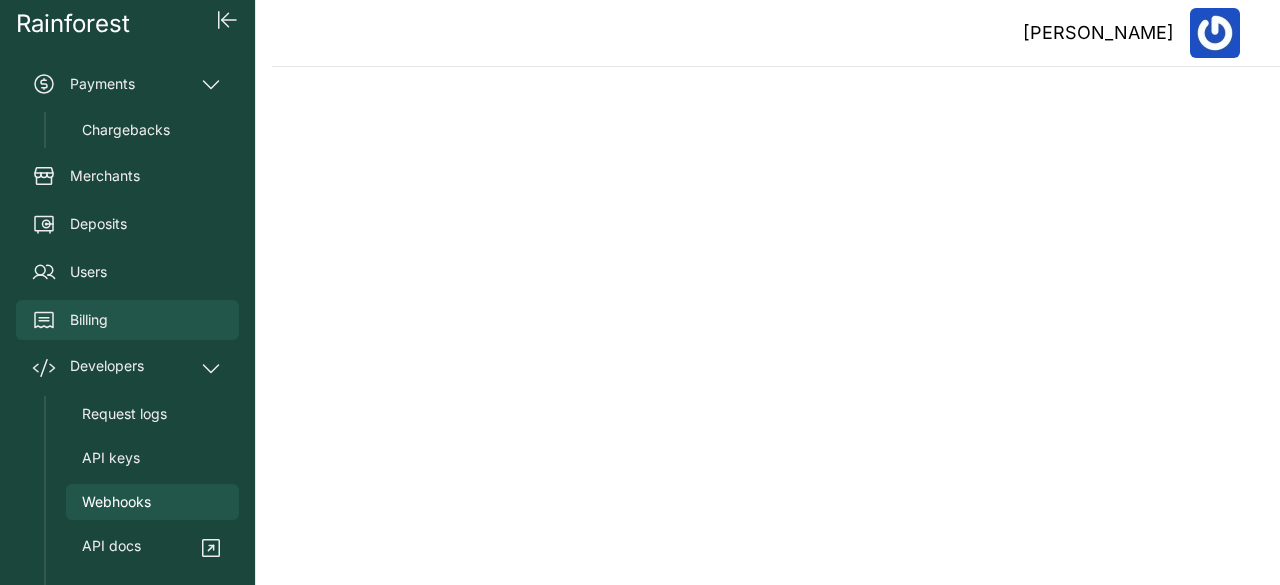 click on "Billing" at bounding box center [89, 320] 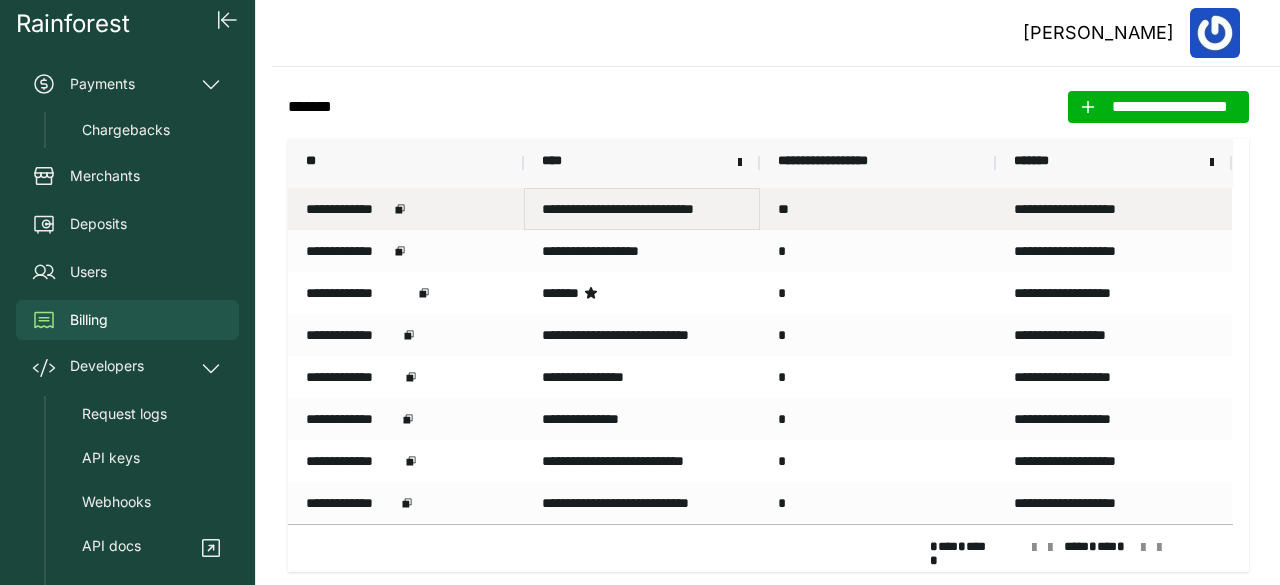 click on "**********" at bounding box center (642, 209) 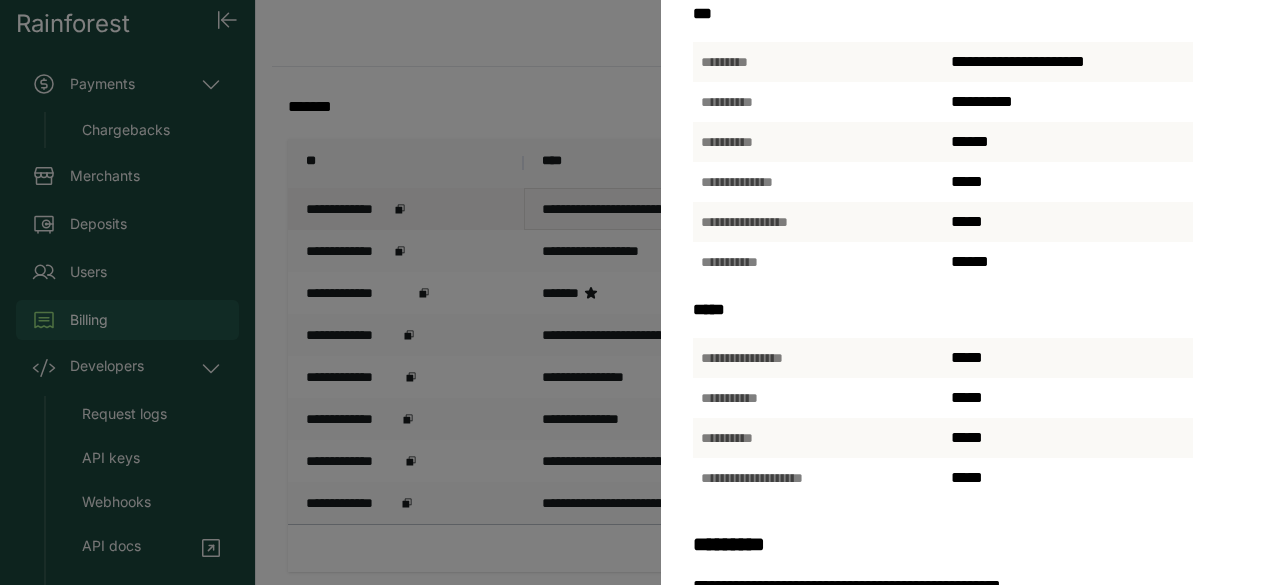 scroll, scrollTop: 780, scrollLeft: 0, axis: vertical 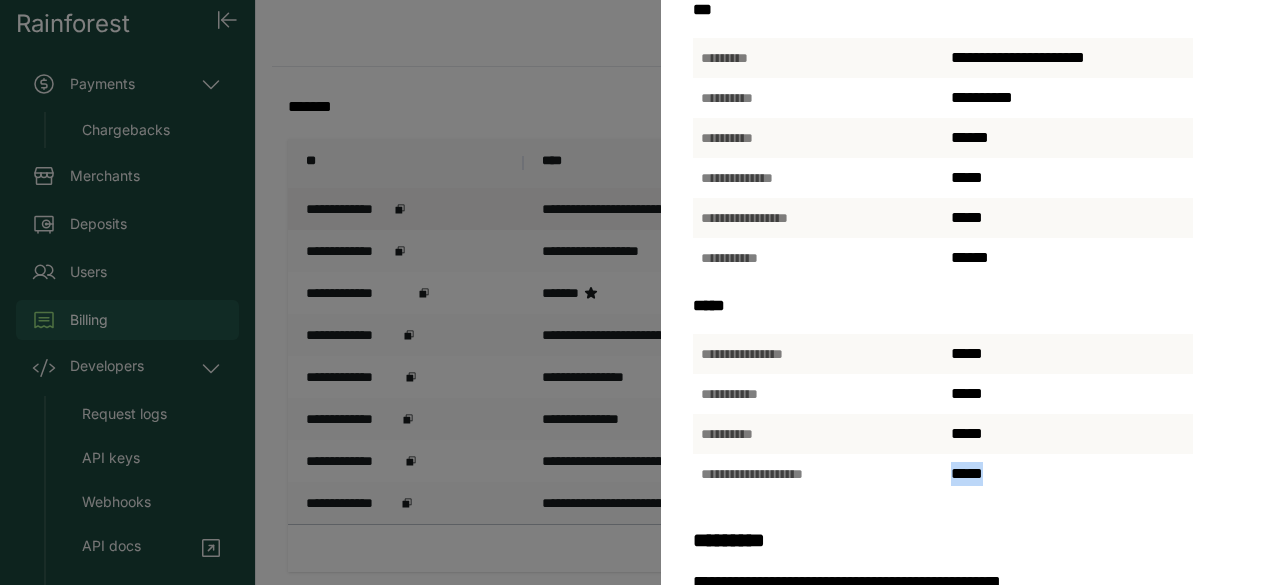 drag, startPoint x: 1000, startPoint y: 471, endPoint x: 948, endPoint y: 475, distance: 52.153618 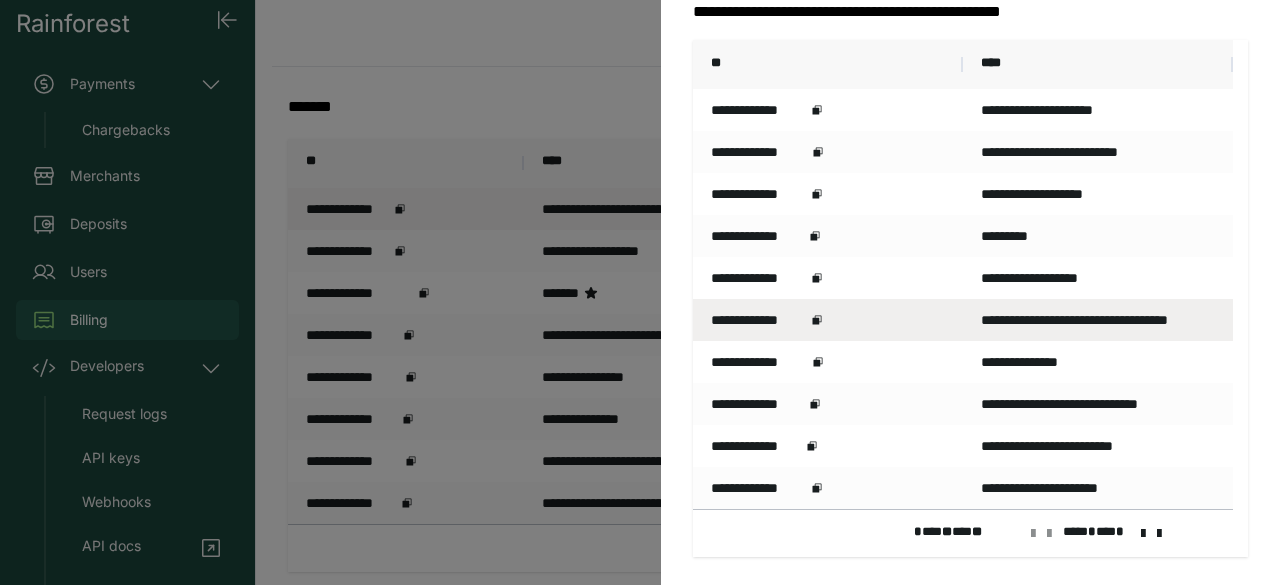 scroll, scrollTop: 1354, scrollLeft: 0, axis: vertical 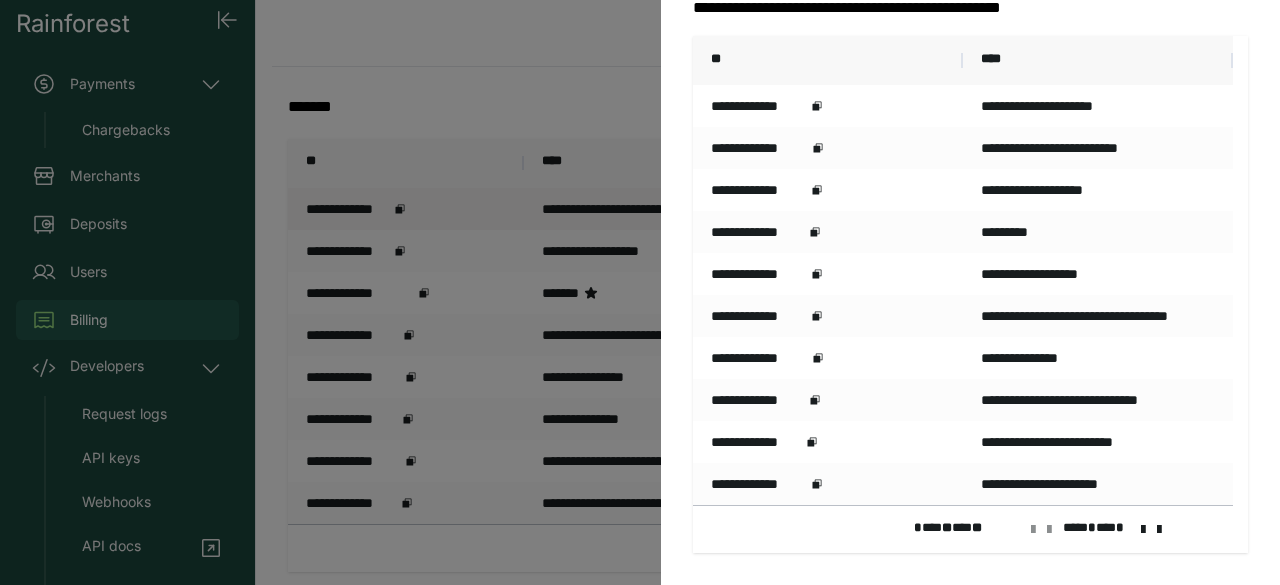 click on "**********" at bounding box center [640, 292] 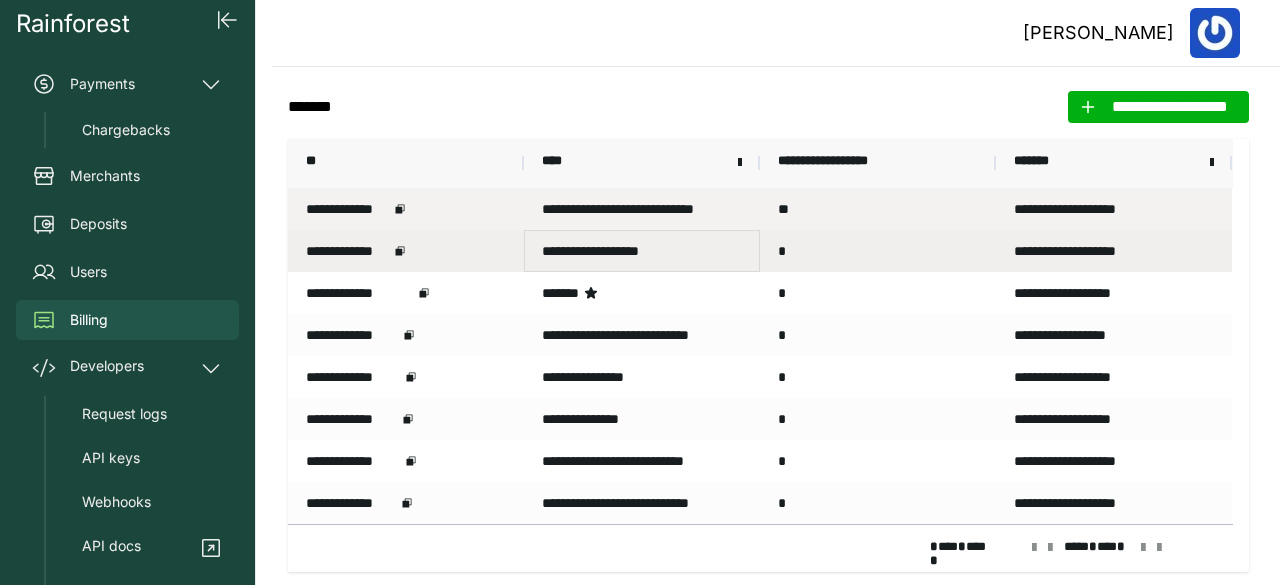 click on "**********" at bounding box center (642, 251) 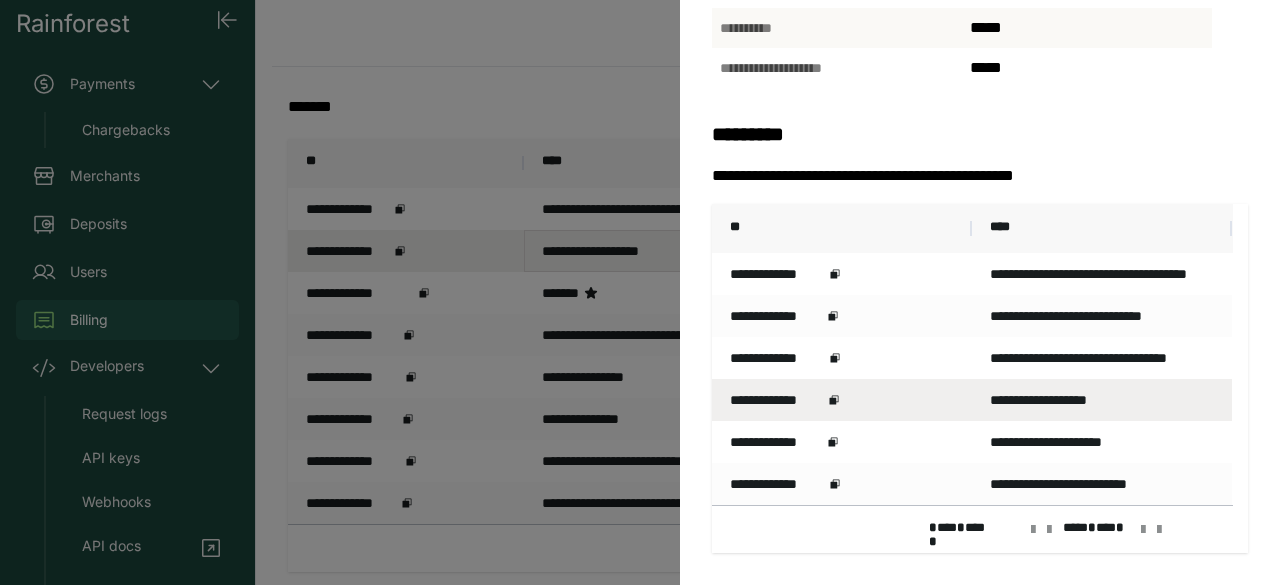 scroll, scrollTop: 1031, scrollLeft: 0, axis: vertical 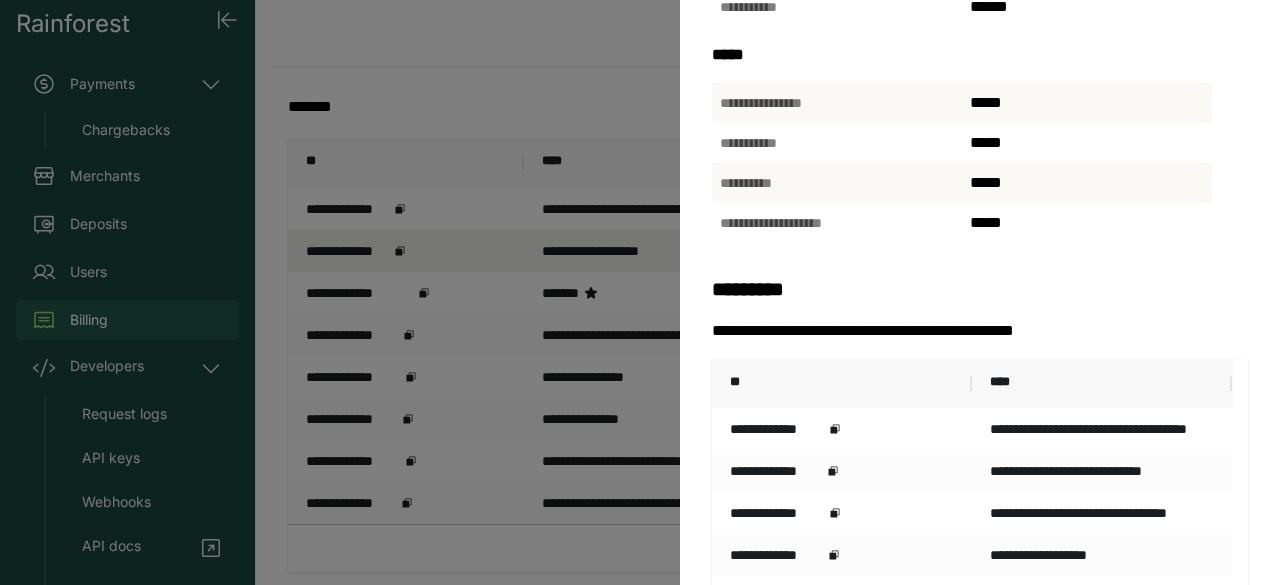 click on "**********" at bounding box center [640, 292] 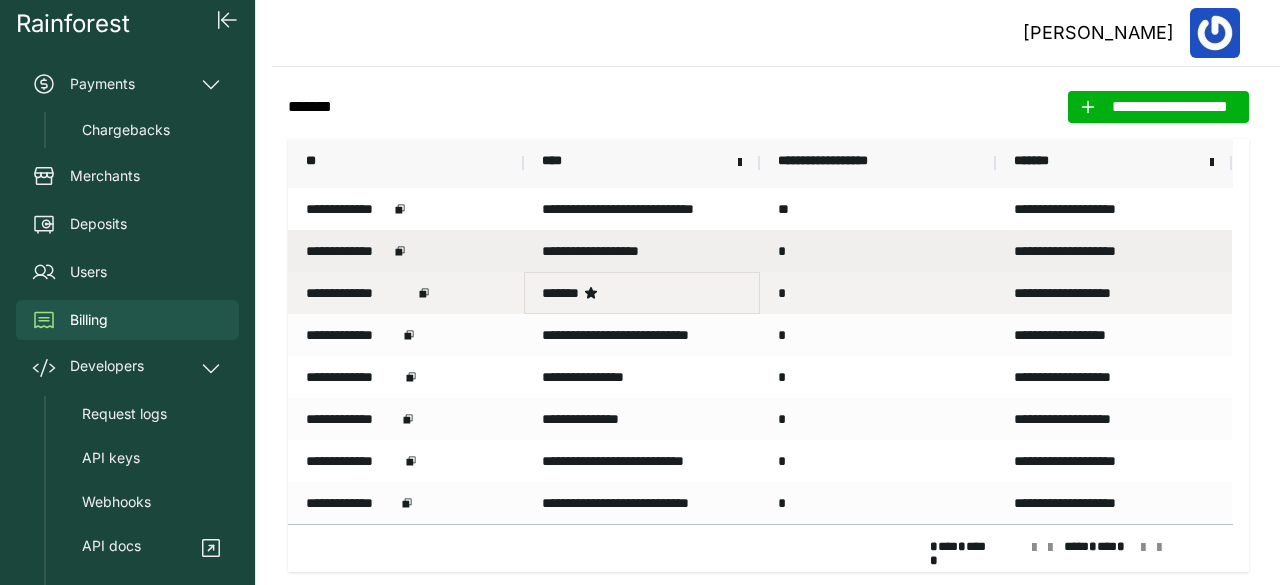 click on "*******" at bounding box center (642, 293) 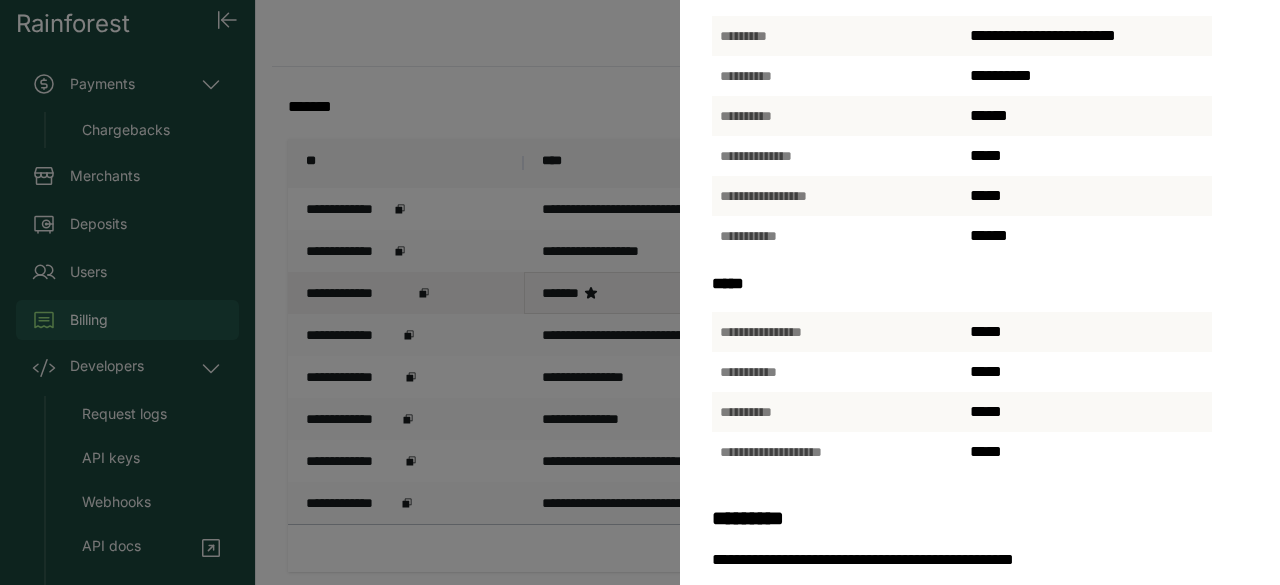 scroll, scrollTop: 802, scrollLeft: 0, axis: vertical 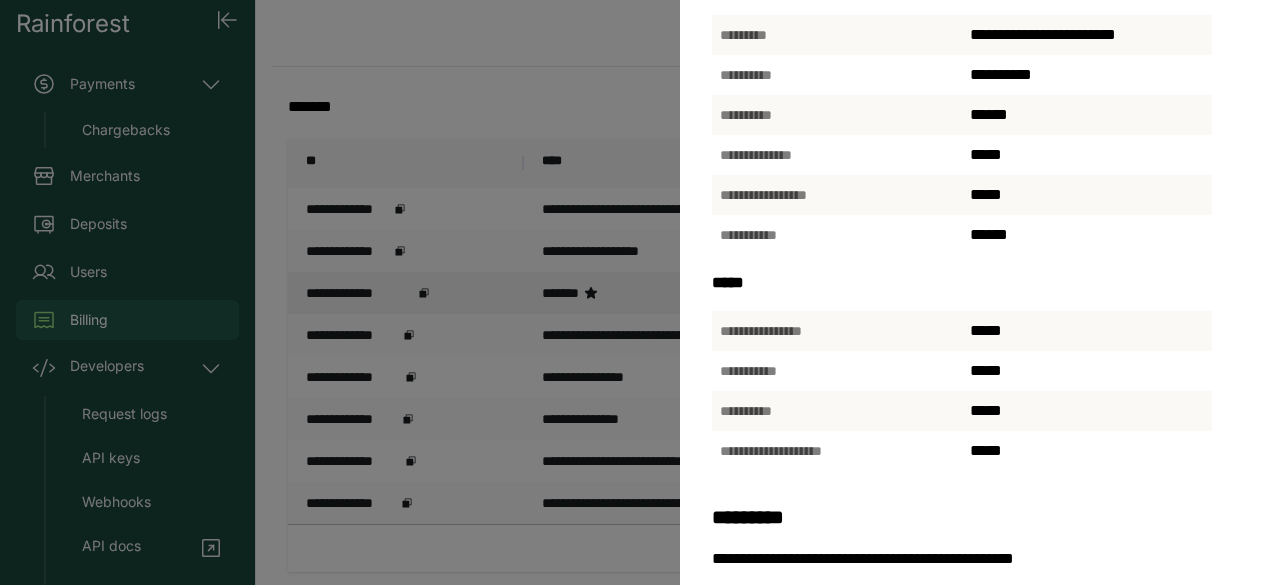 click on "**********" at bounding box center [640, 292] 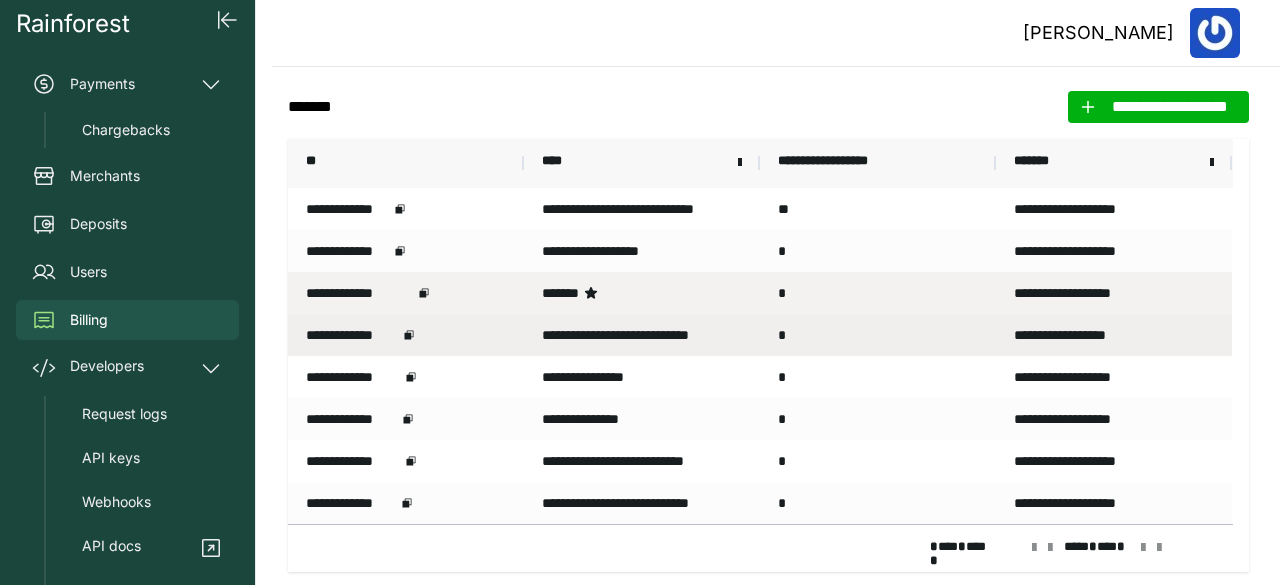 click on "*" at bounding box center (878, 335) 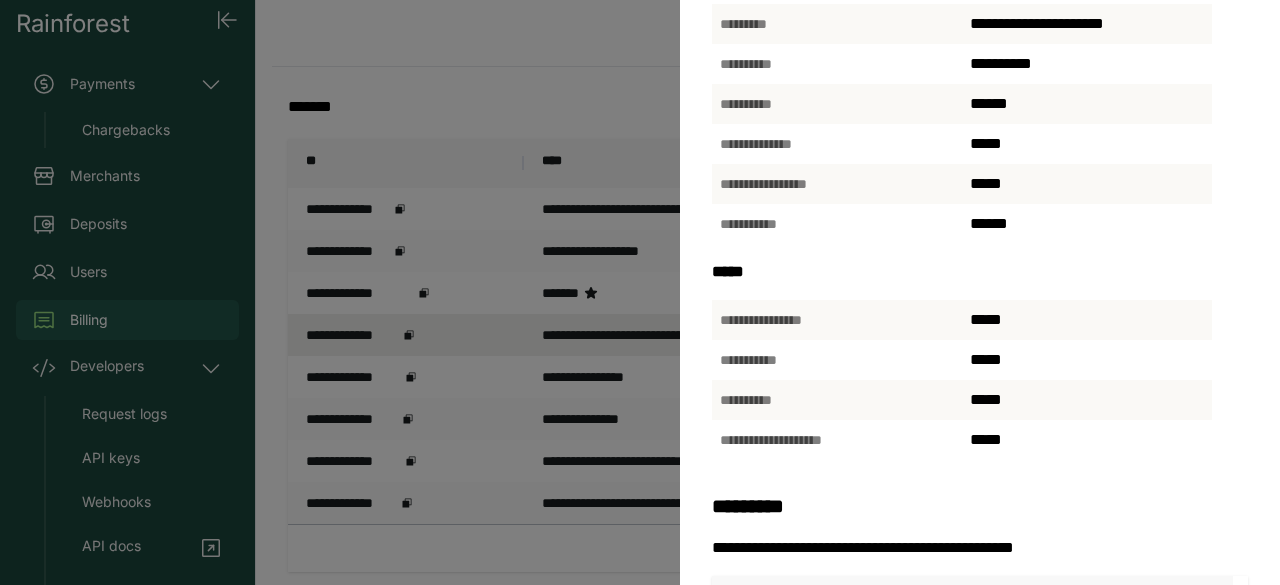 scroll, scrollTop: 889, scrollLeft: 0, axis: vertical 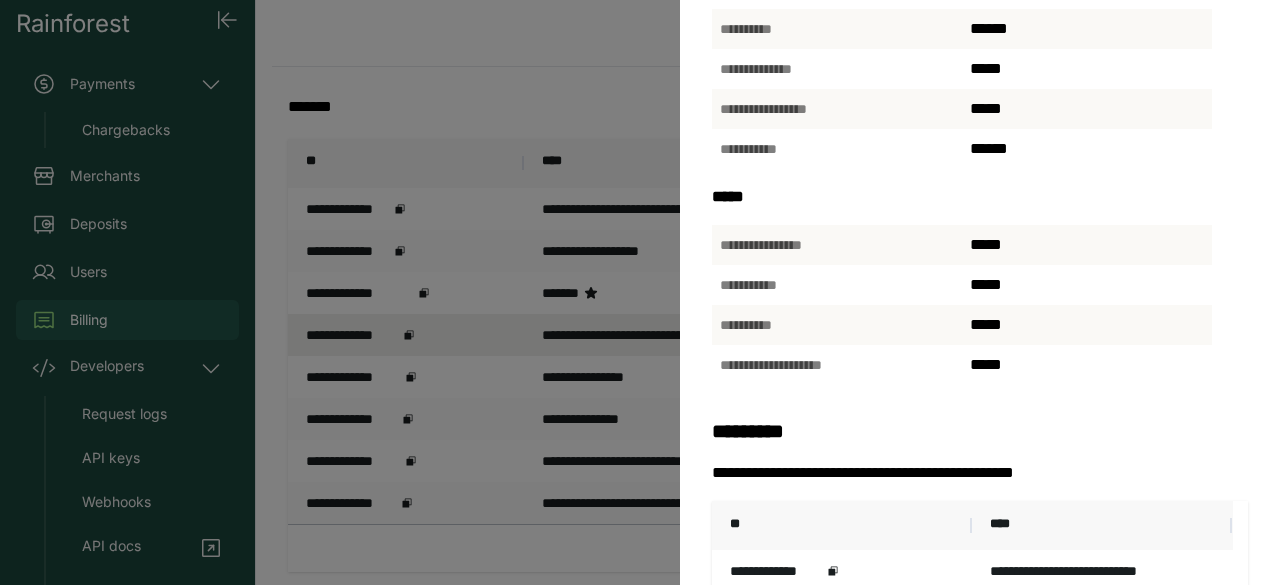 click on "**********" at bounding box center (640, 292) 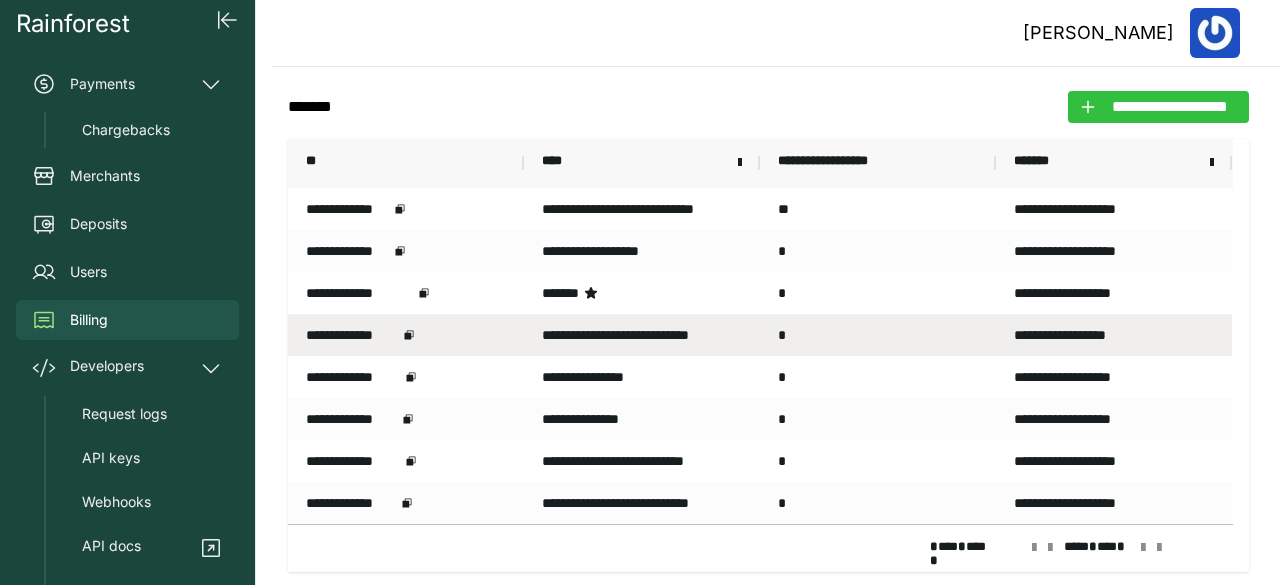 click on "**********" at bounding box center [1170, 107] 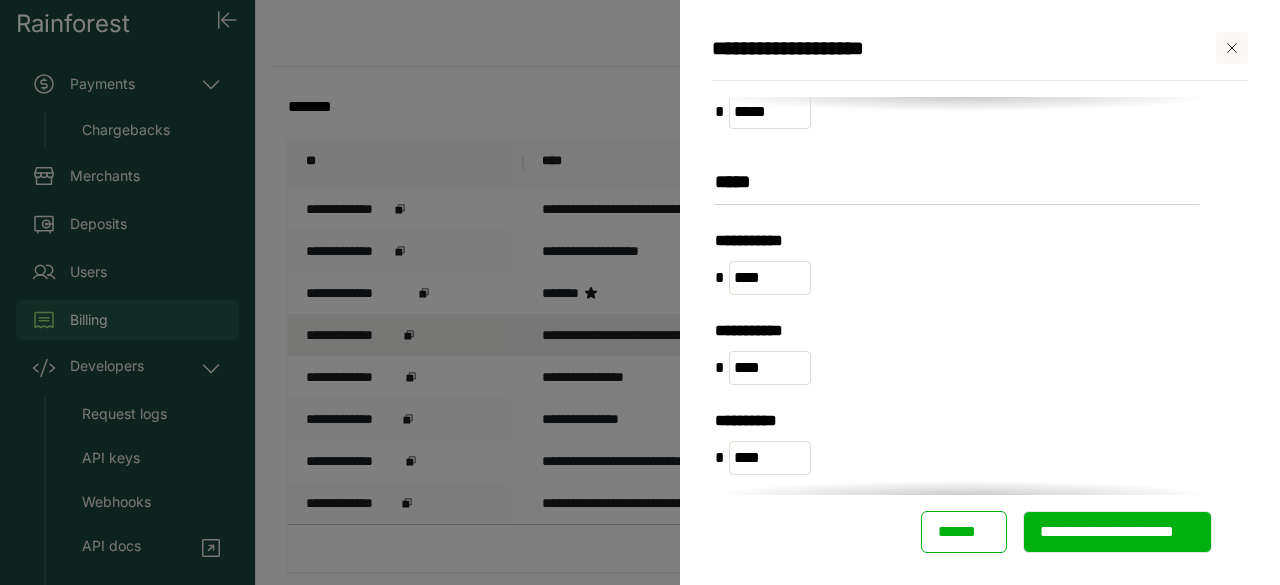 scroll, scrollTop: 1742, scrollLeft: 0, axis: vertical 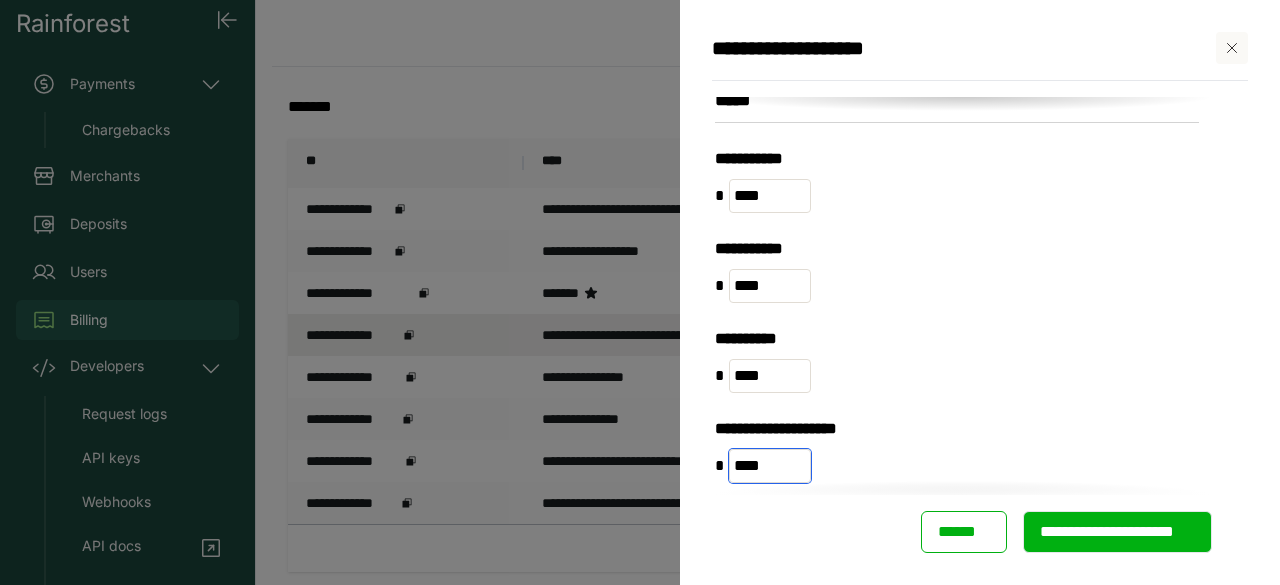 drag, startPoint x: 774, startPoint y: 453, endPoint x: 712, endPoint y: 457, distance: 62.1289 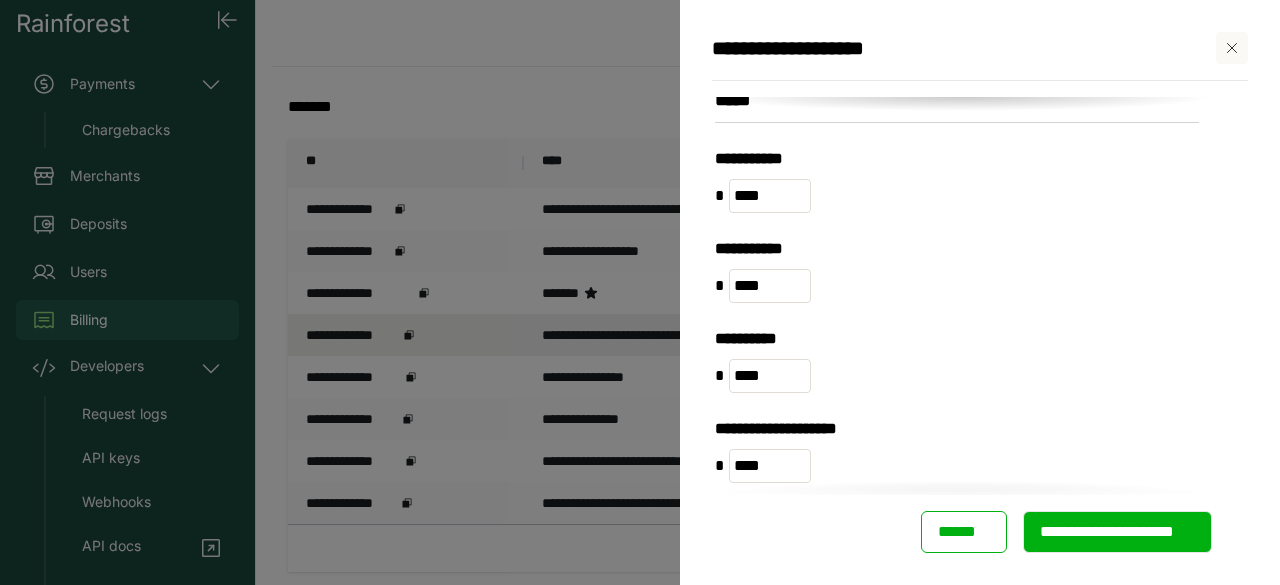 click on "* ****" at bounding box center [962, 466] 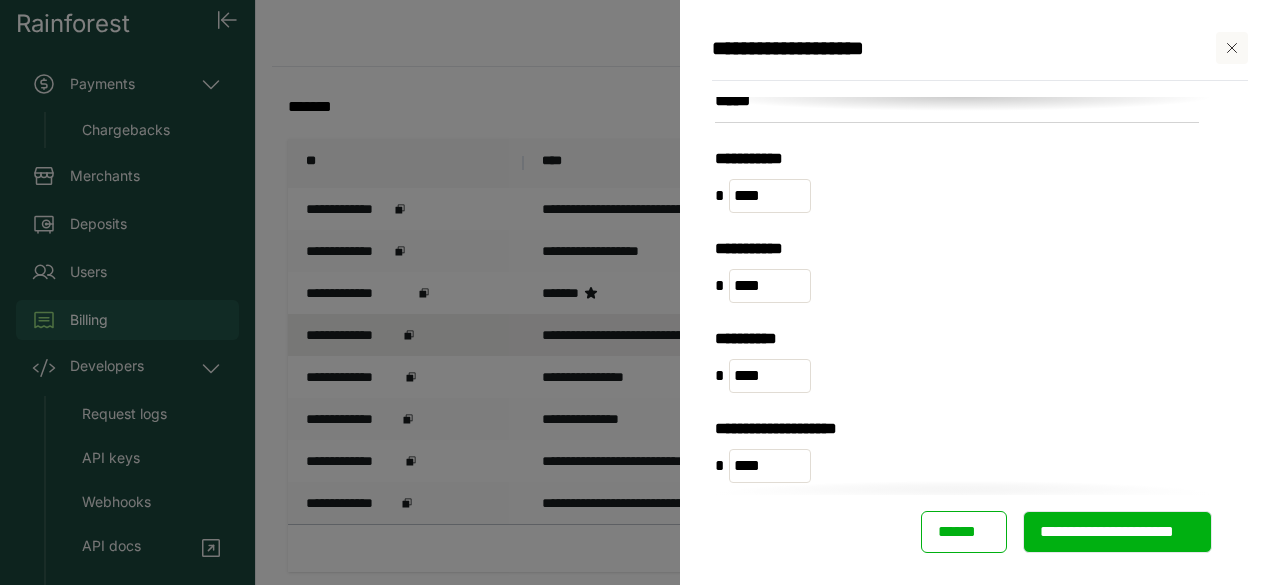 click on "* ****" at bounding box center [962, 466] 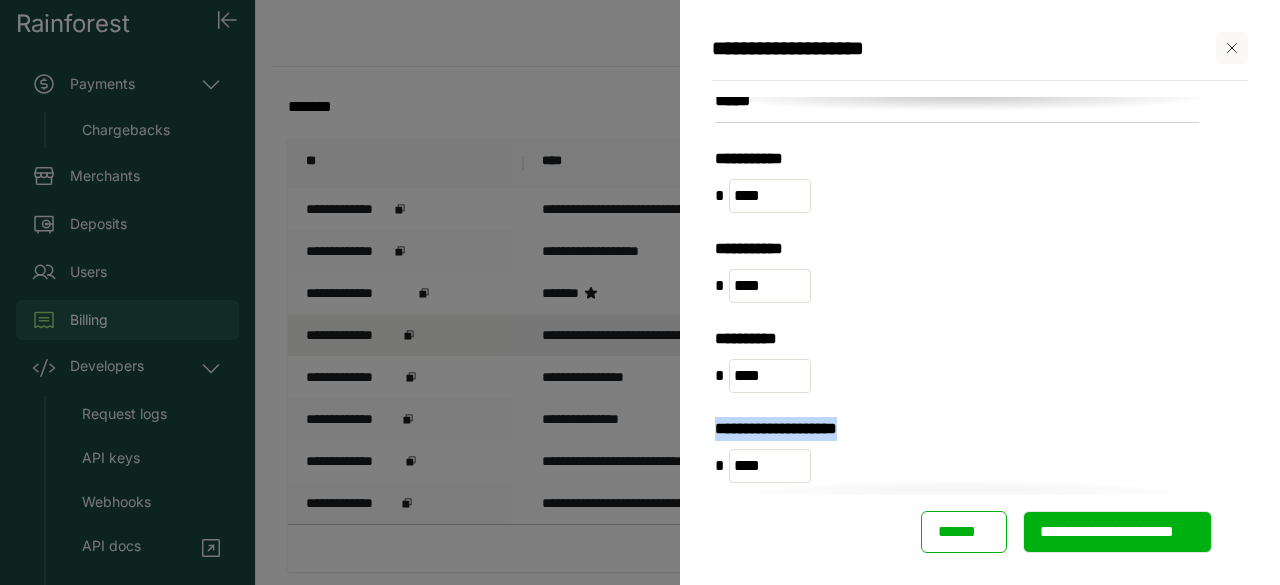 drag, startPoint x: 709, startPoint y: 411, endPoint x: 895, endPoint y: 422, distance: 186.32498 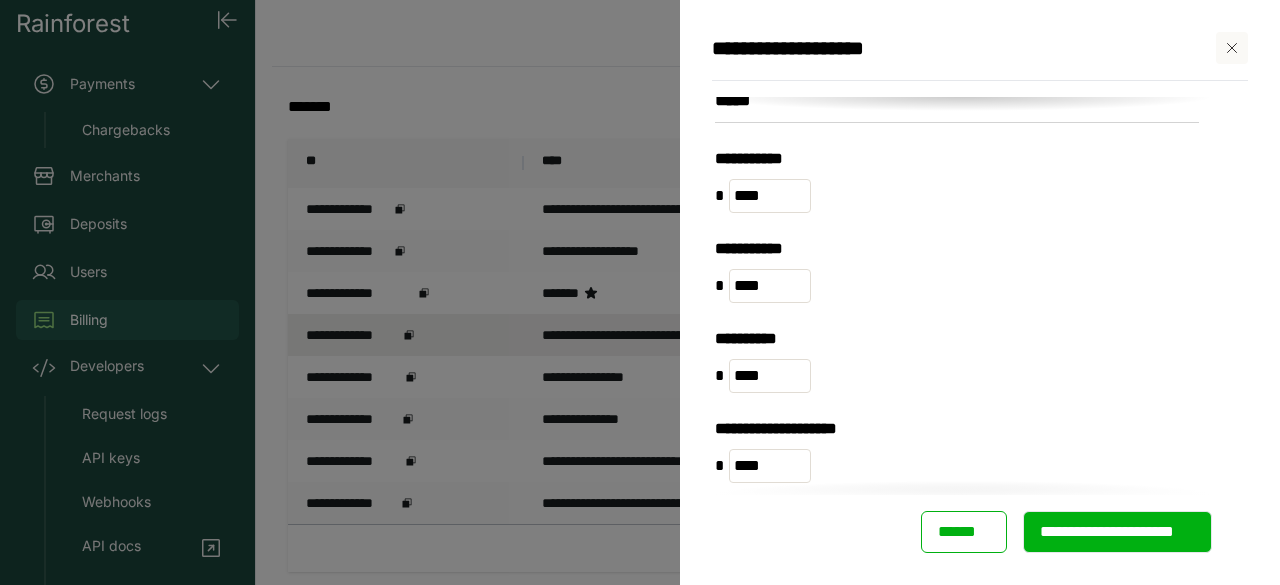 click on "**********" at bounding box center [957, 429] 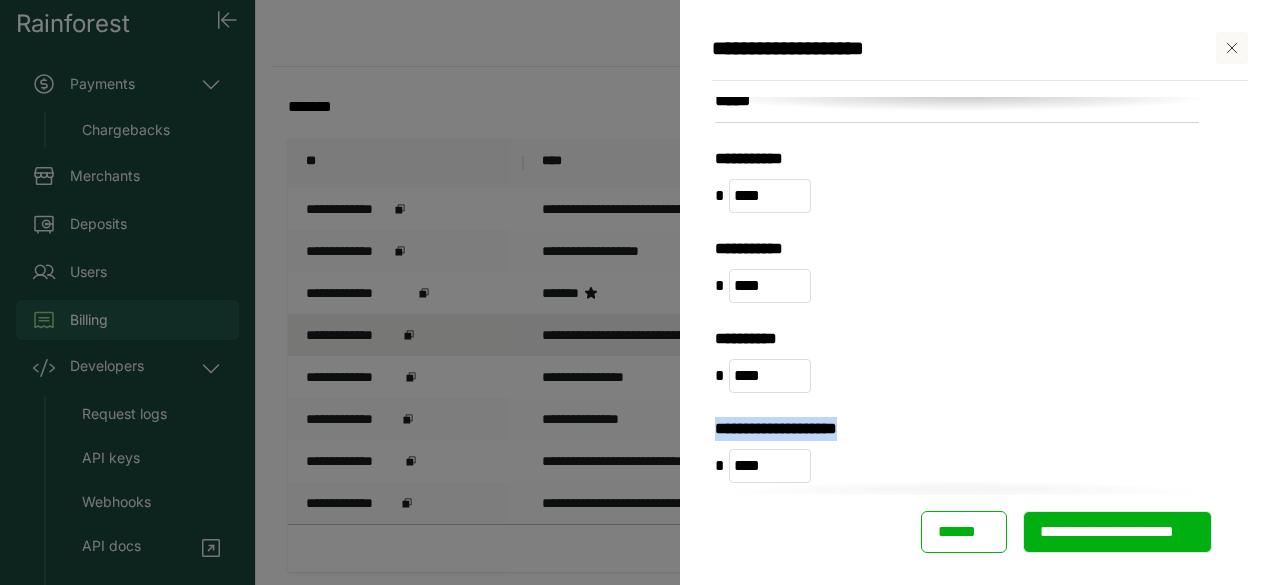 drag, startPoint x: 717, startPoint y: 413, endPoint x: 895, endPoint y: 411, distance: 178.01123 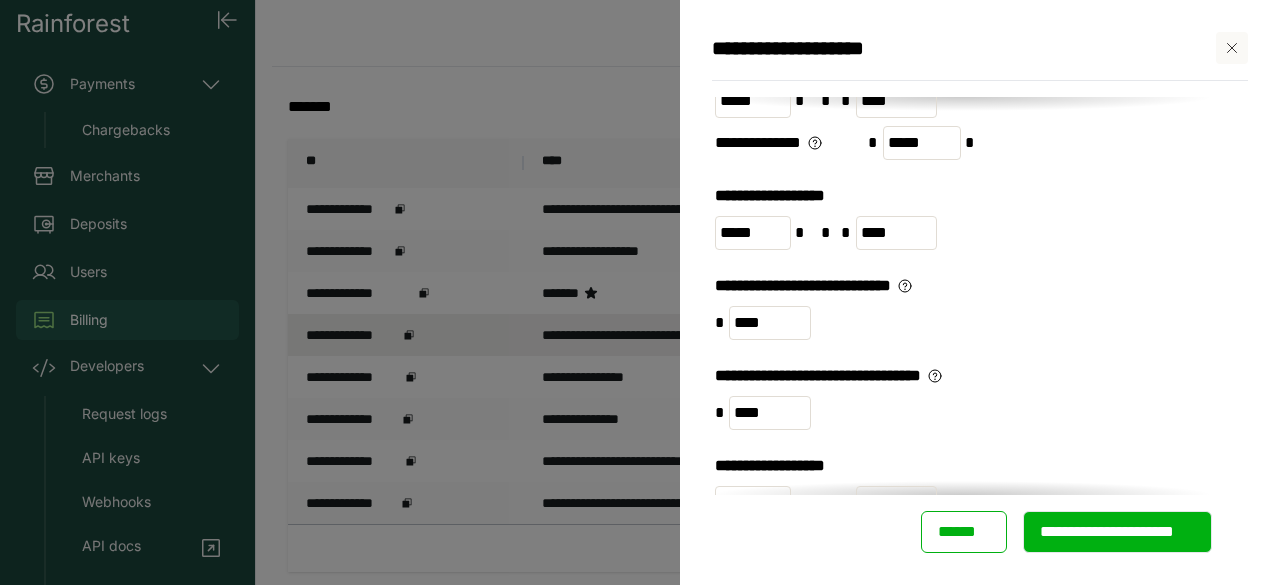 scroll, scrollTop: 0, scrollLeft: 0, axis: both 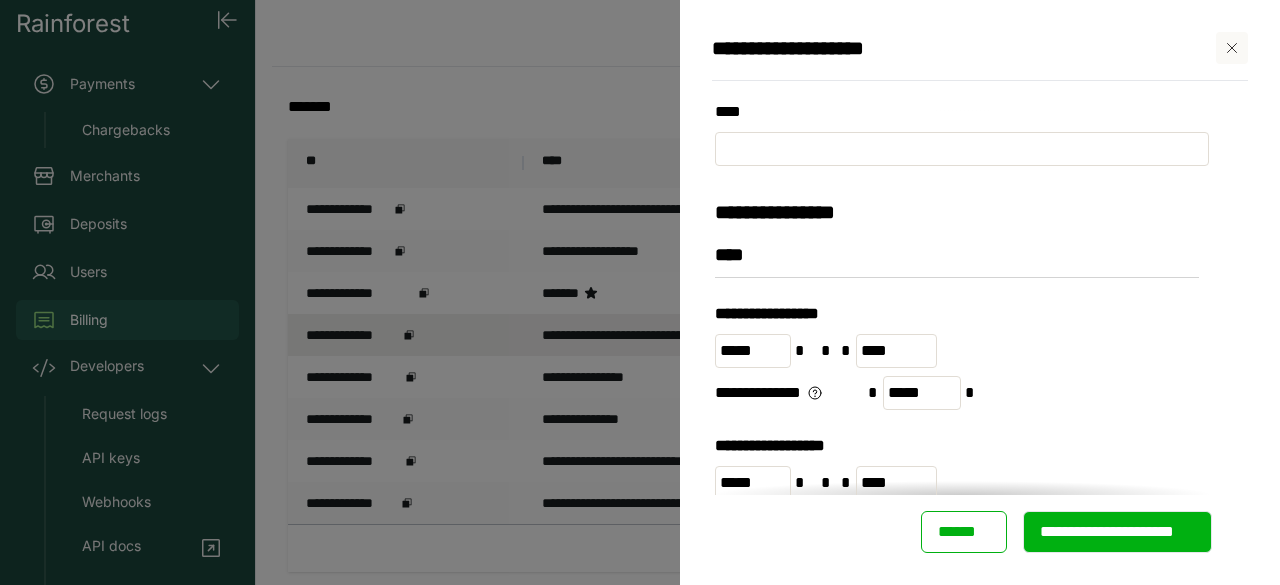 click on "**********" at bounding box center (640, 292) 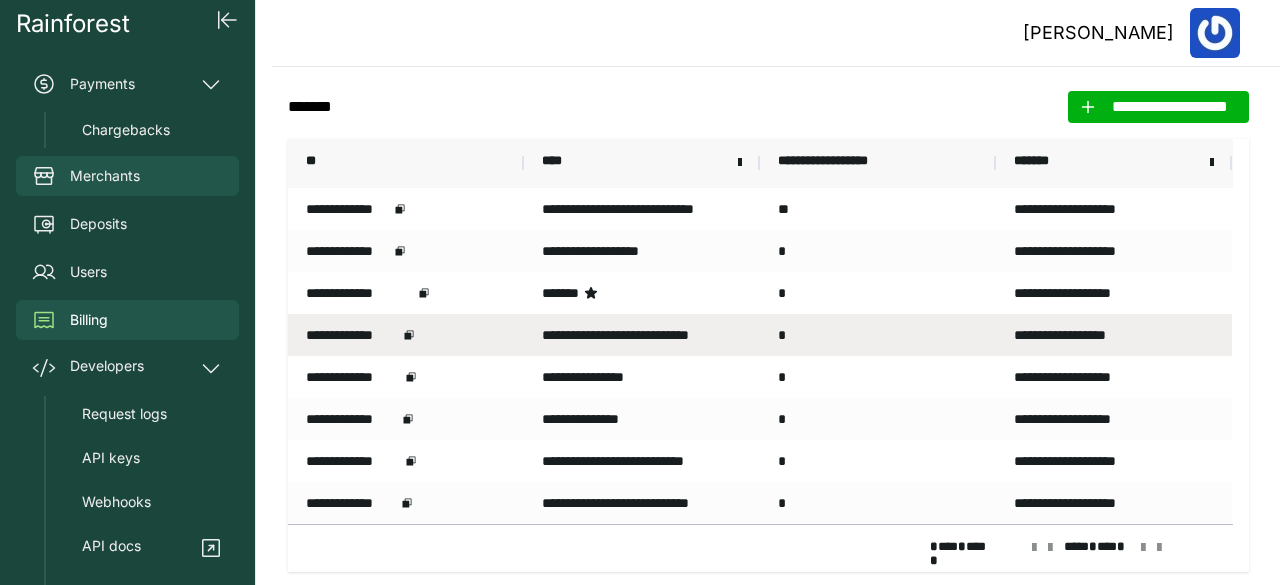 click on "Merchants" at bounding box center [105, 176] 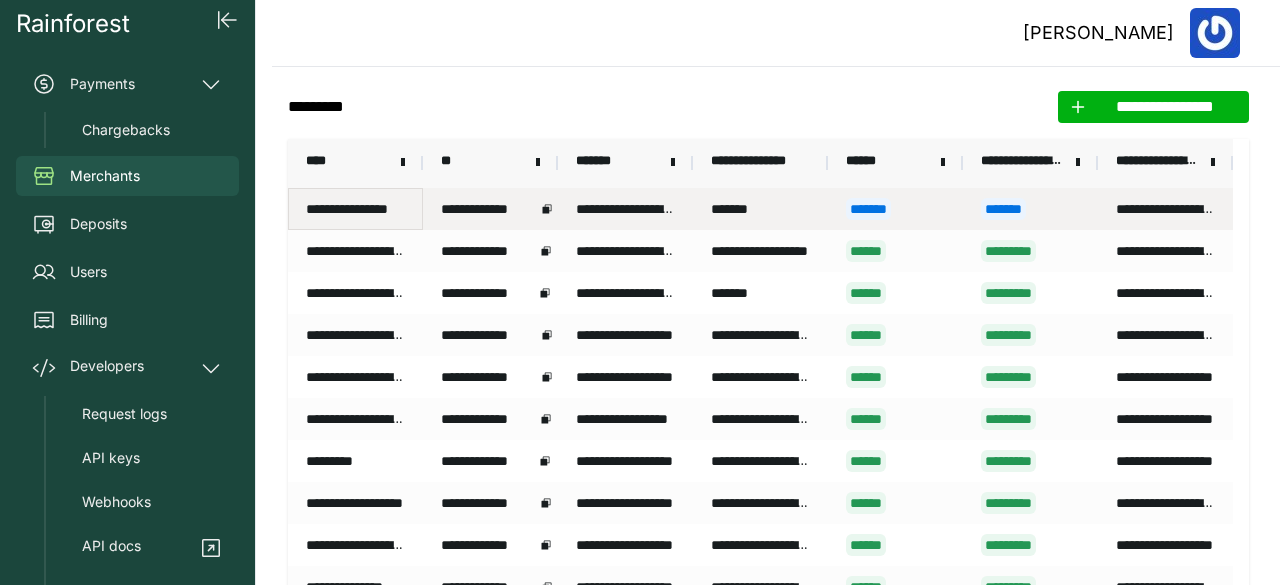 click on "**********" at bounding box center [355, 209] 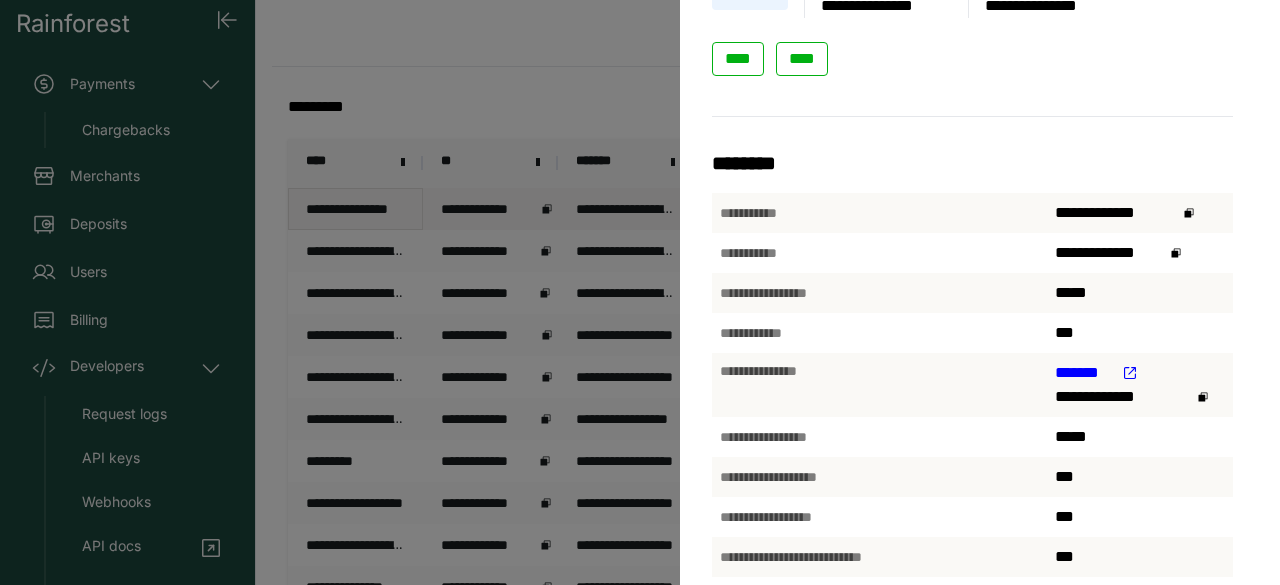 scroll, scrollTop: 459, scrollLeft: 0, axis: vertical 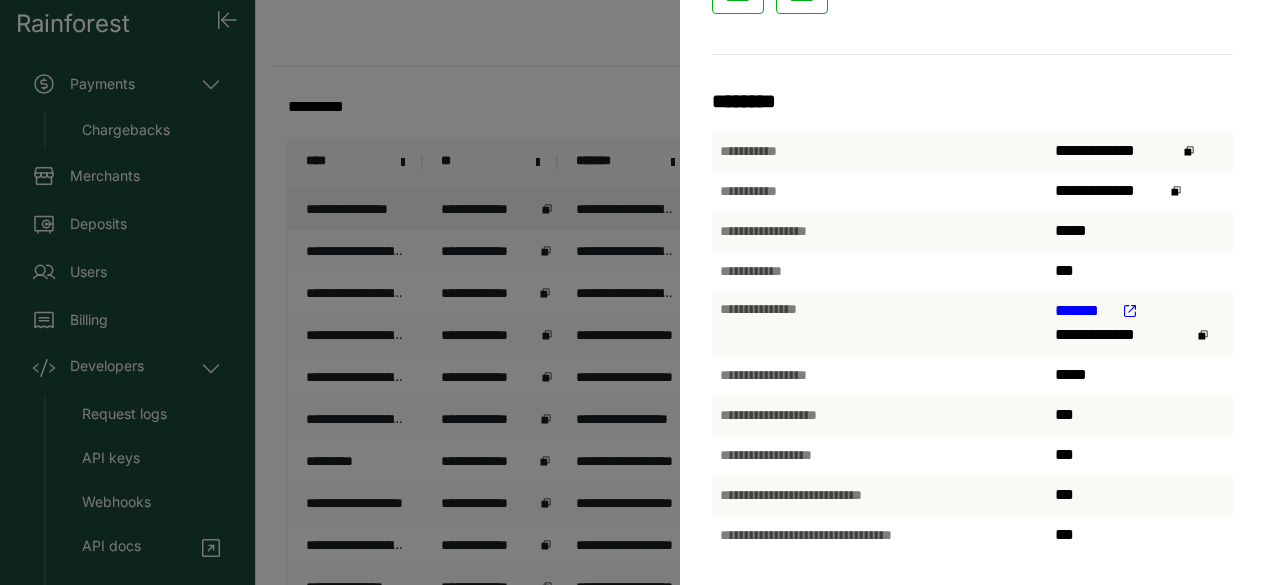 click on "**********" at bounding box center (640, 292) 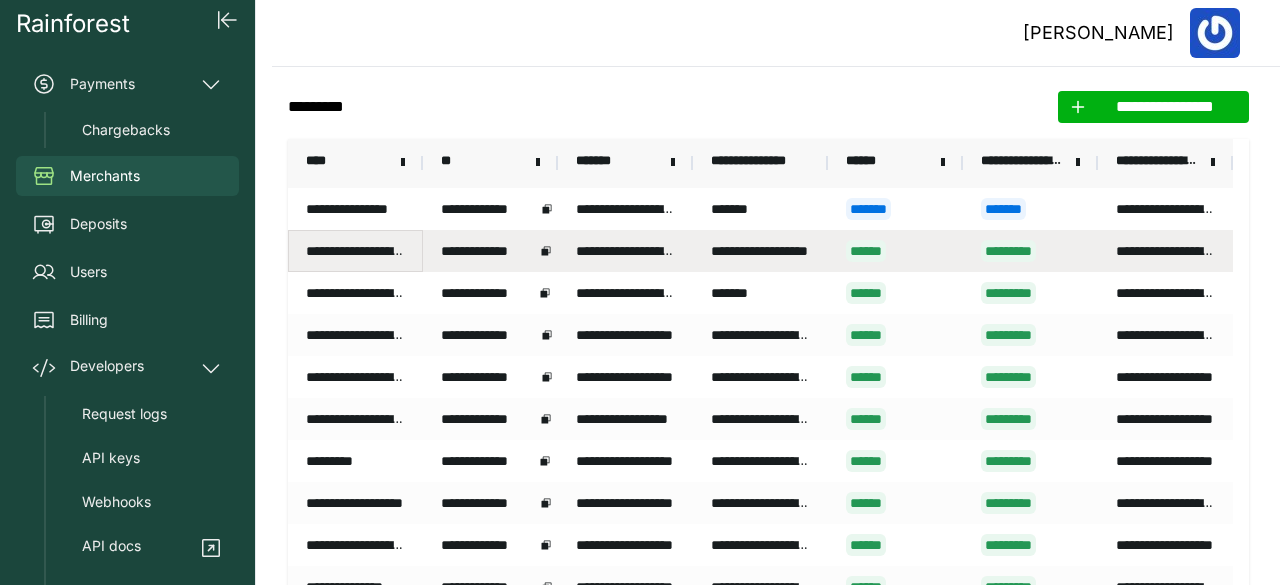 click on "**********" at bounding box center [355, 251] 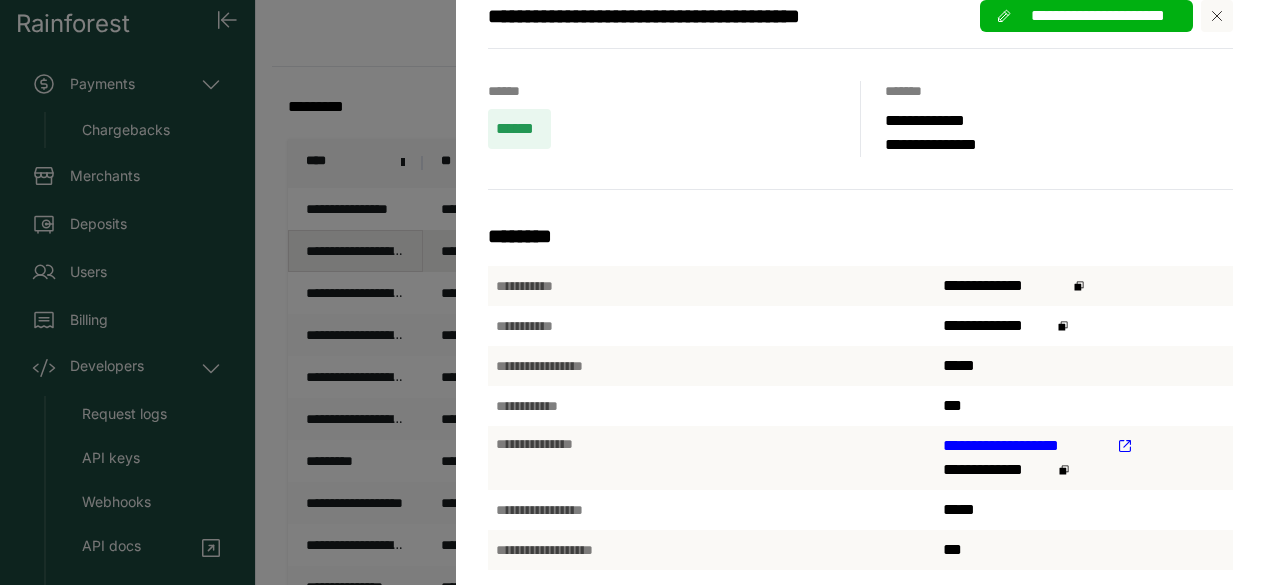 scroll, scrollTop: 0, scrollLeft: 0, axis: both 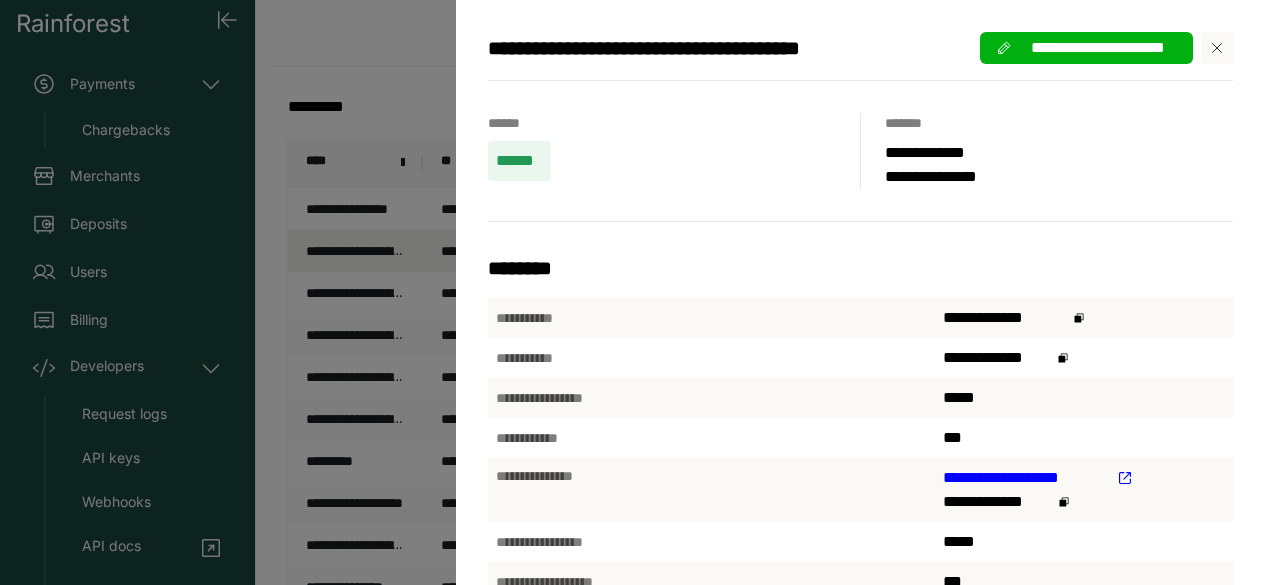 click on "**********" at bounding box center (1098, 48) 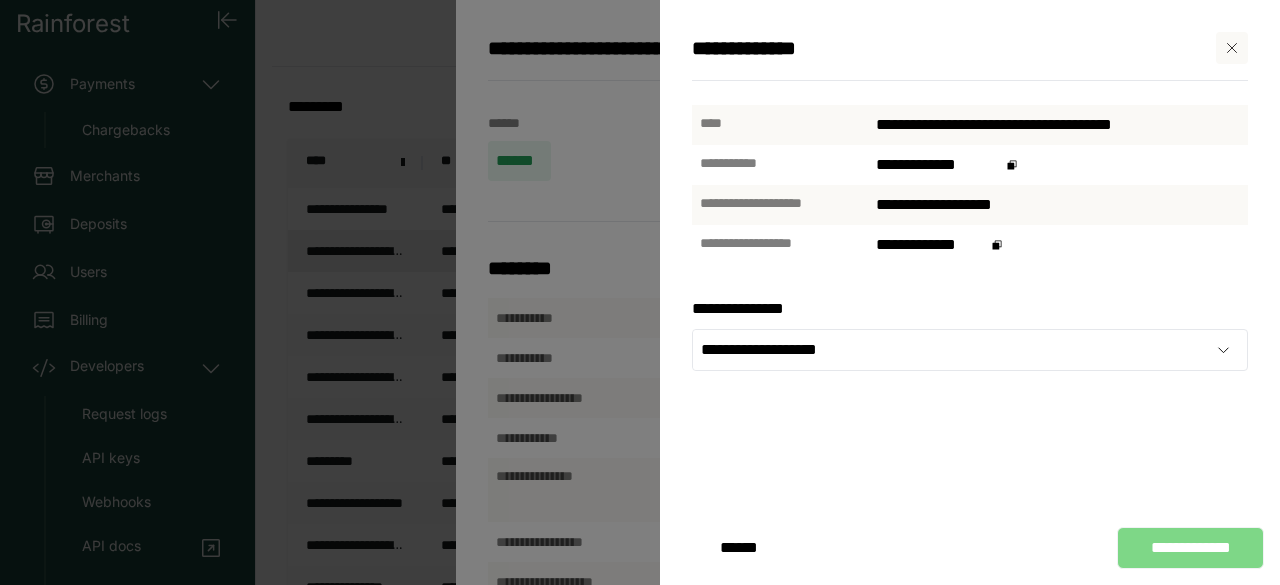 click 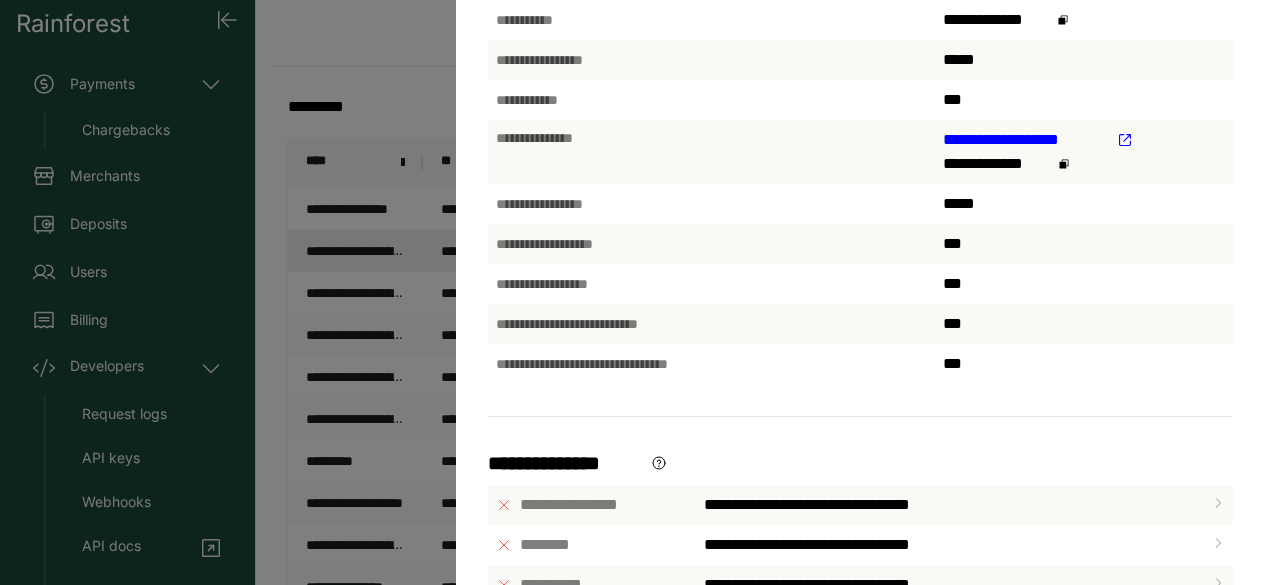 scroll, scrollTop: 340, scrollLeft: 0, axis: vertical 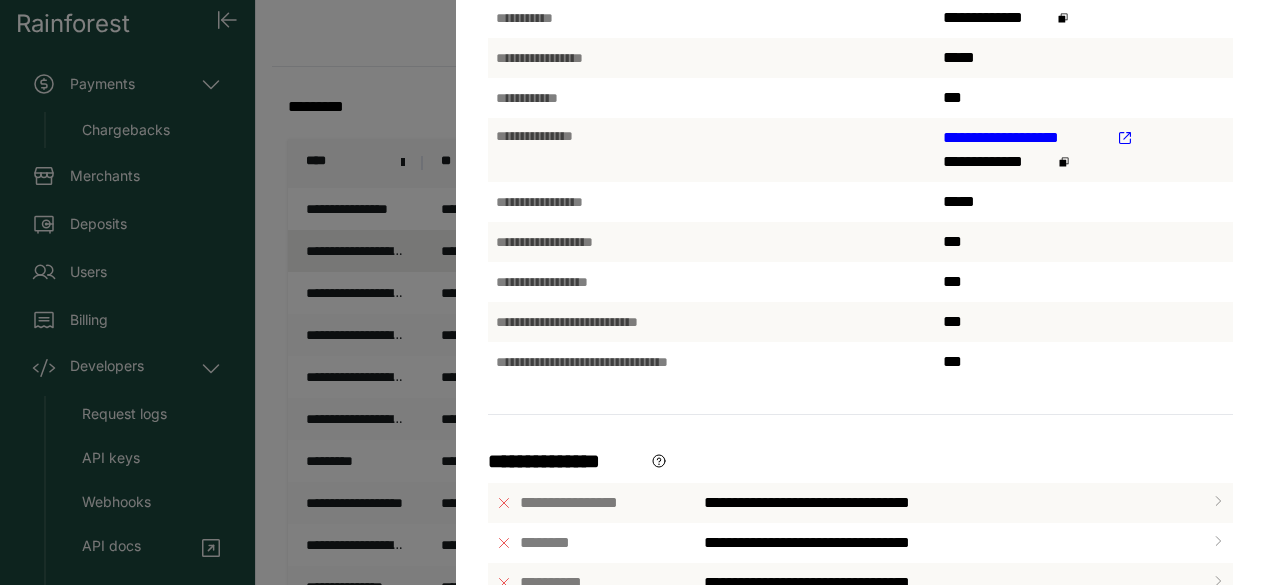 click on "**********" at bounding box center (640, 292) 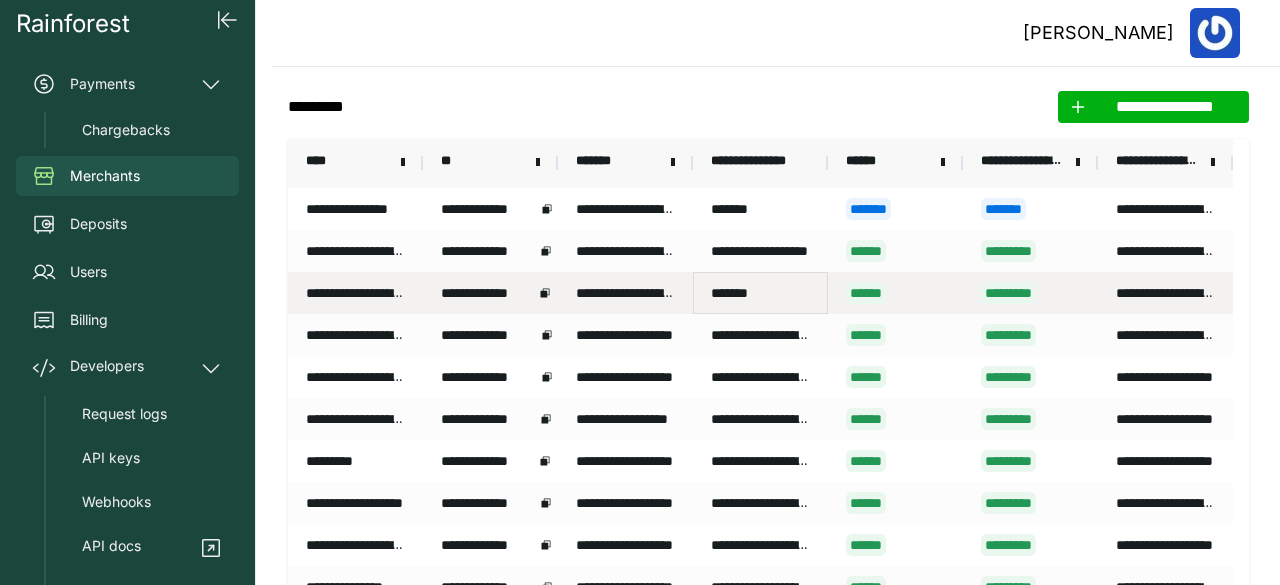 click on "*******" at bounding box center (760, 293) 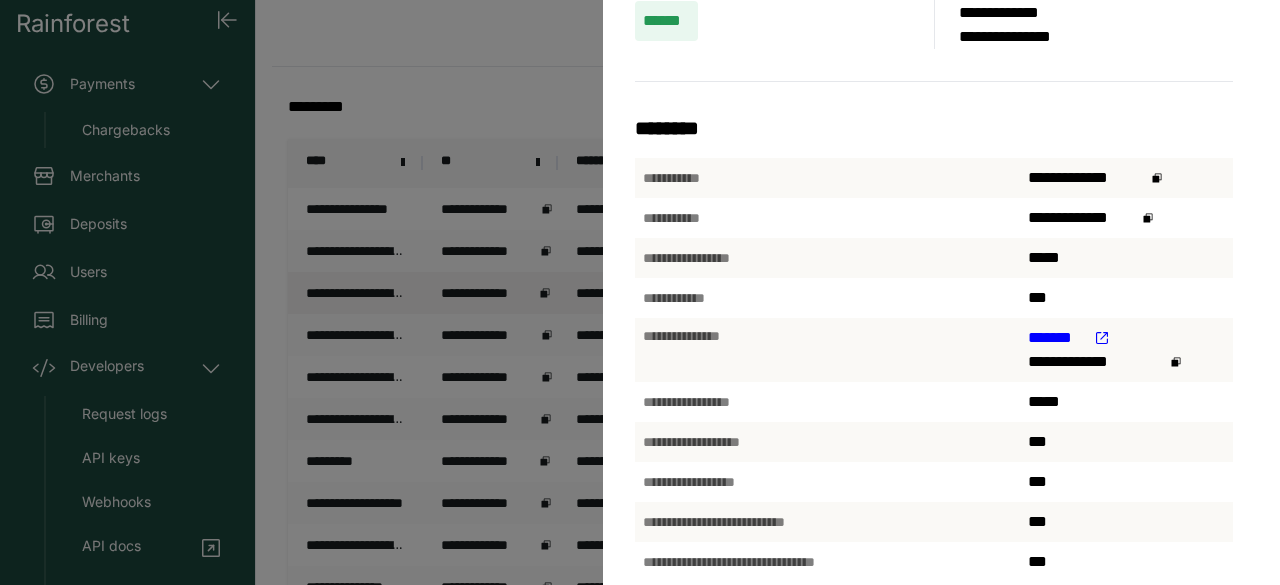 scroll, scrollTop: 141, scrollLeft: 0, axis: vertical 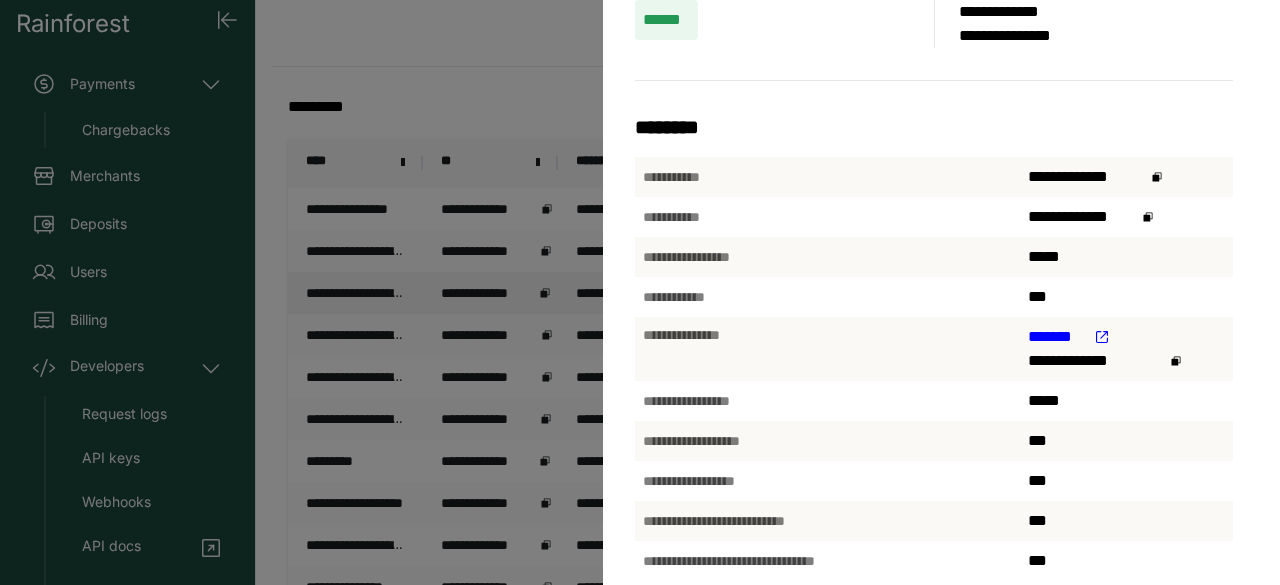 click on "**********" at bounding box center [640, 292] 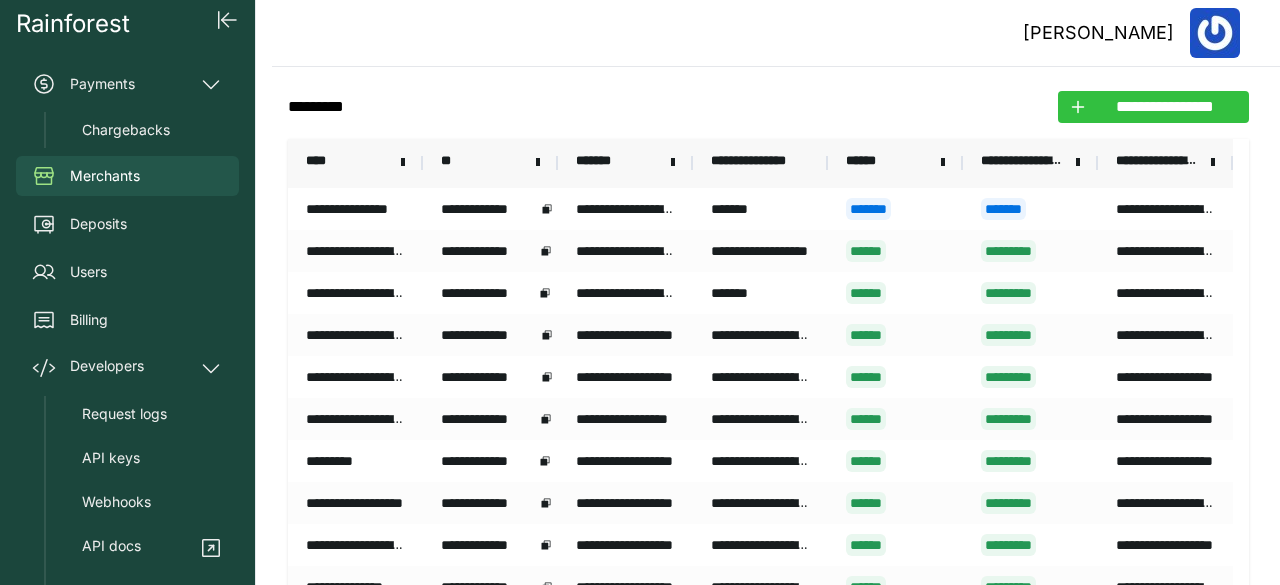 click on "**********" at bounding box center [1165, 107] 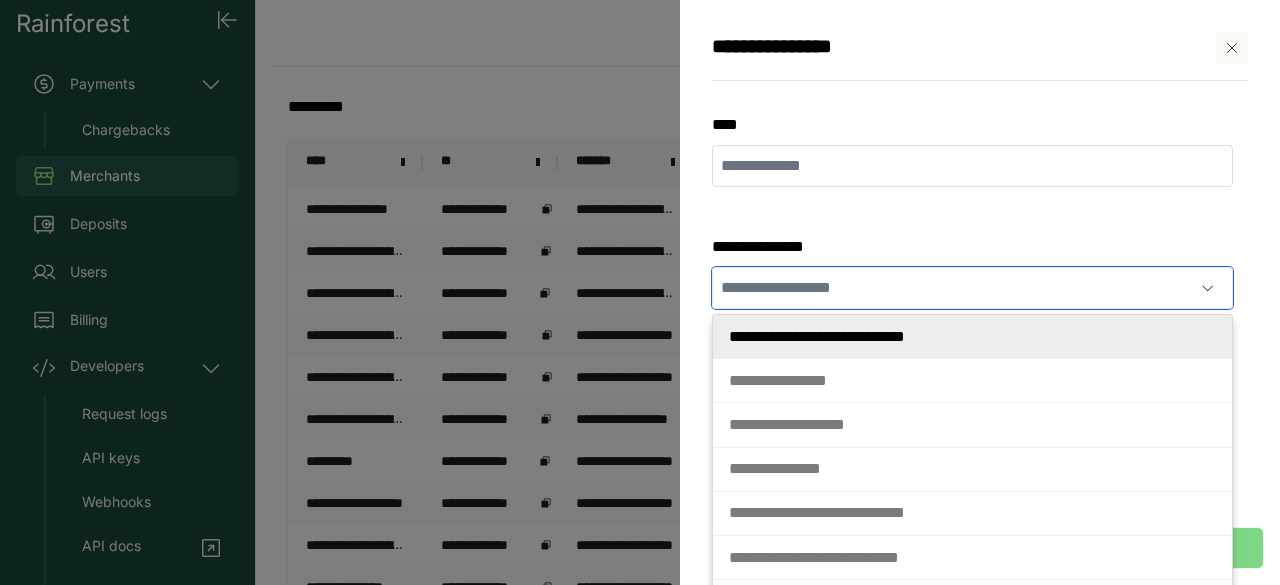click at bounding box center [952, 288] 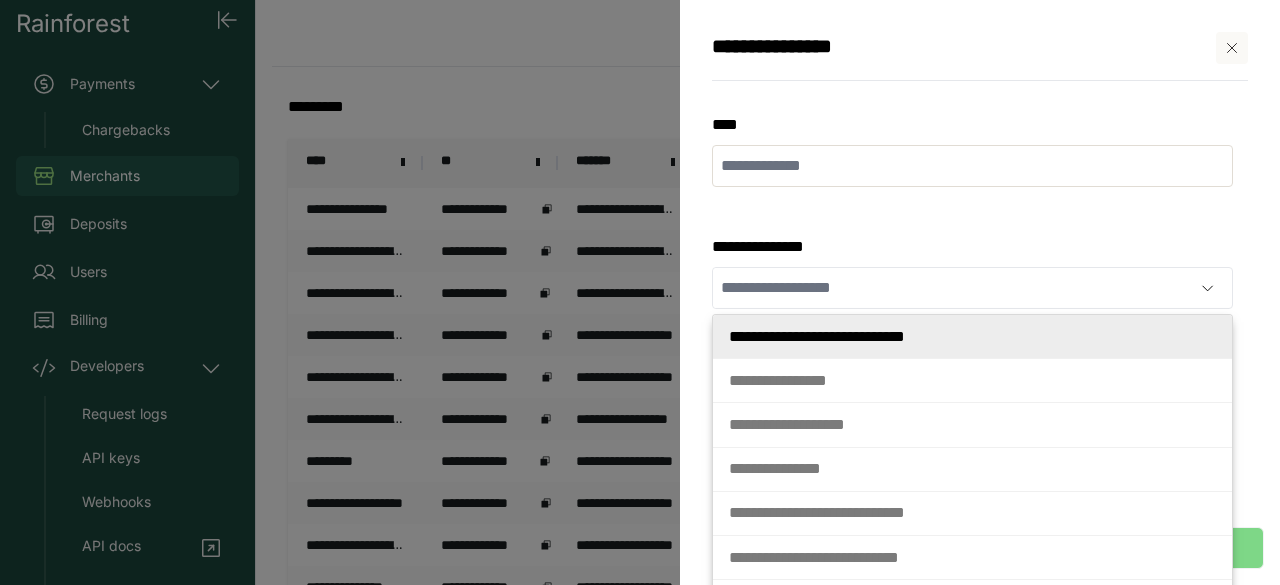 type on "*******" 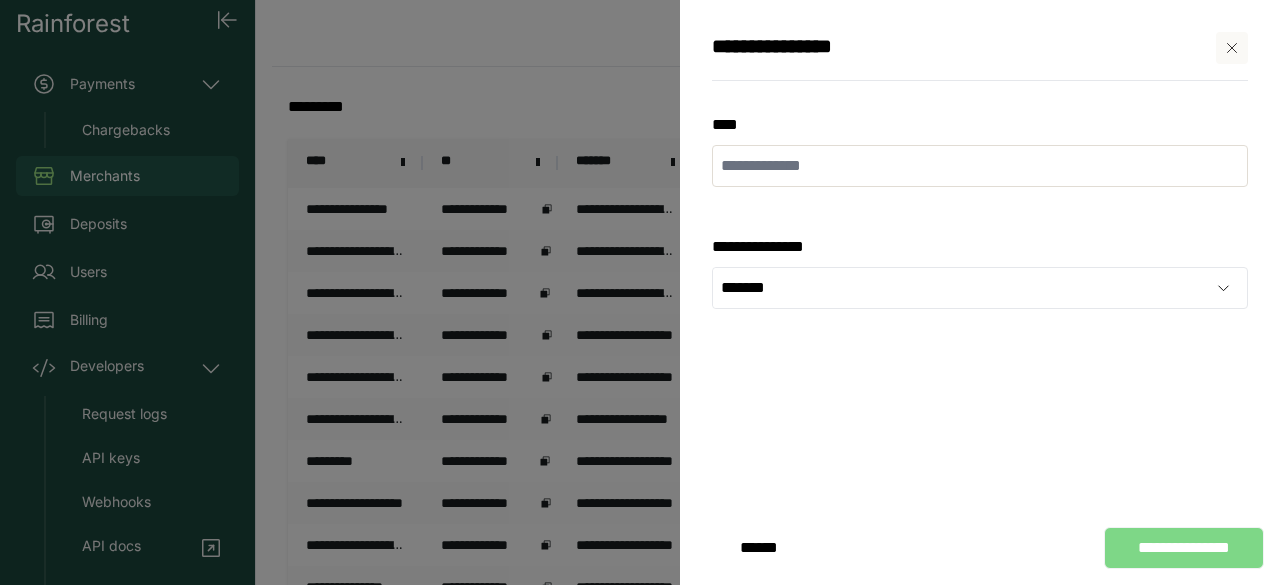 click on "**********" at bounding box center [980, 235] 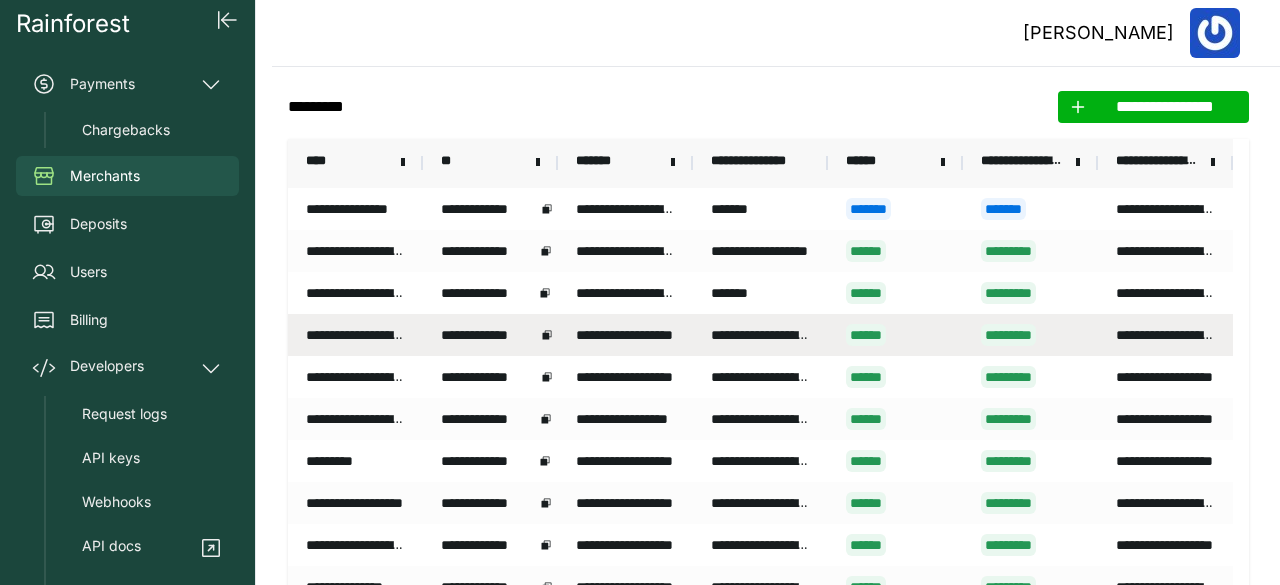 scroll, scrollTop: 86, scrollLeft: 0, axis: vertical 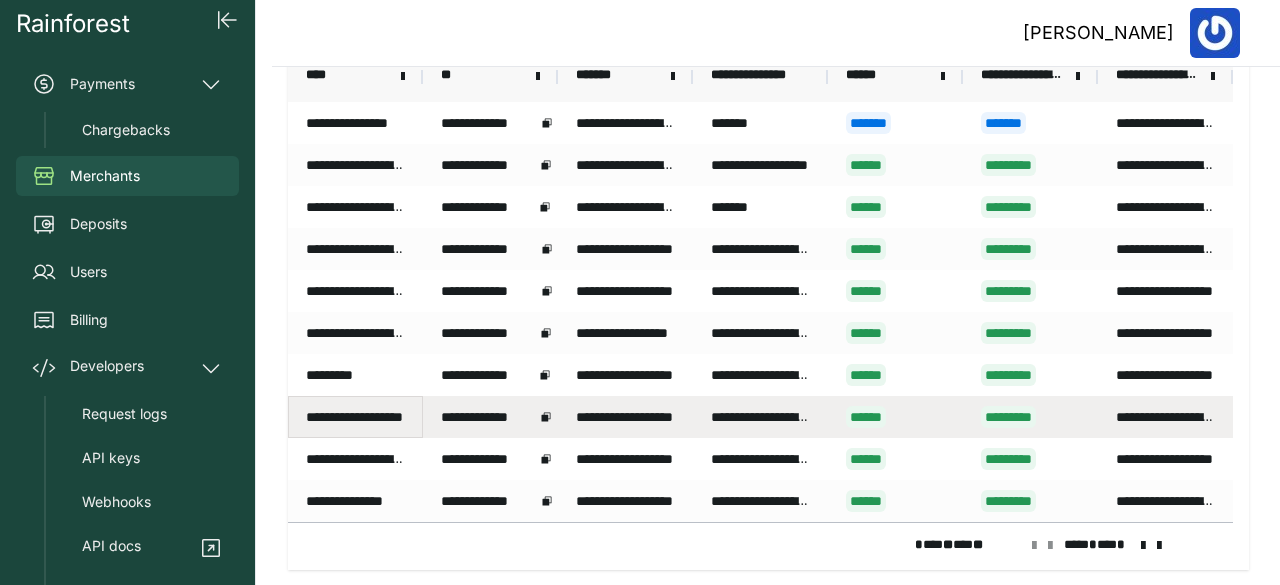 click on "**********" at bounding box center [355, 417] 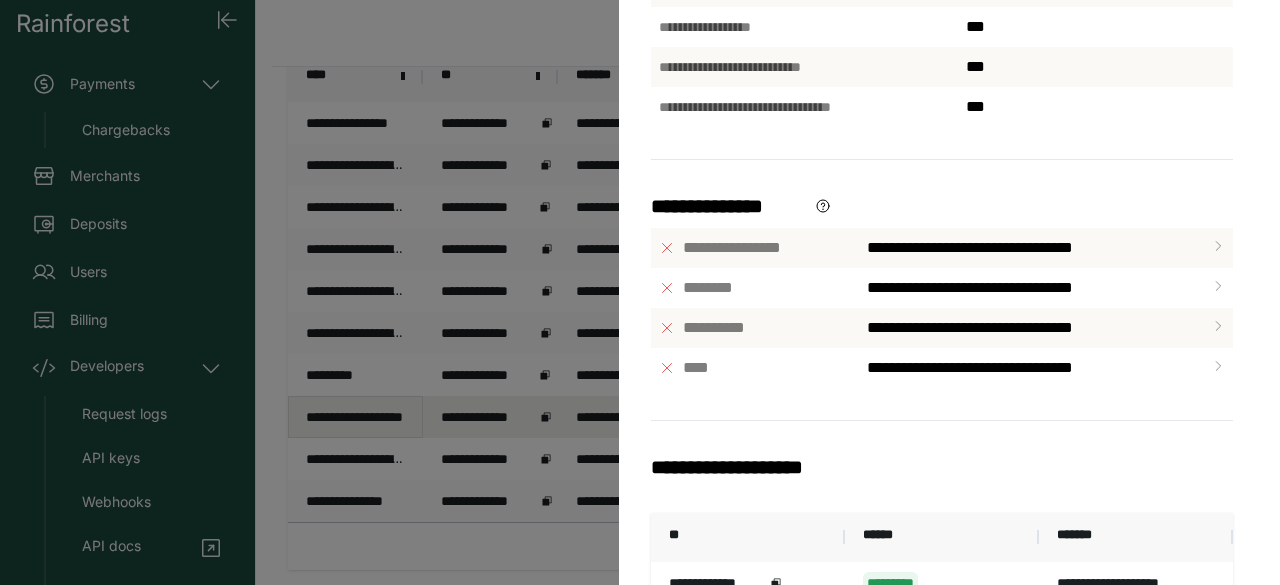 scroll, scrollTop: 752, scrollLeft: 0, axis: vertical 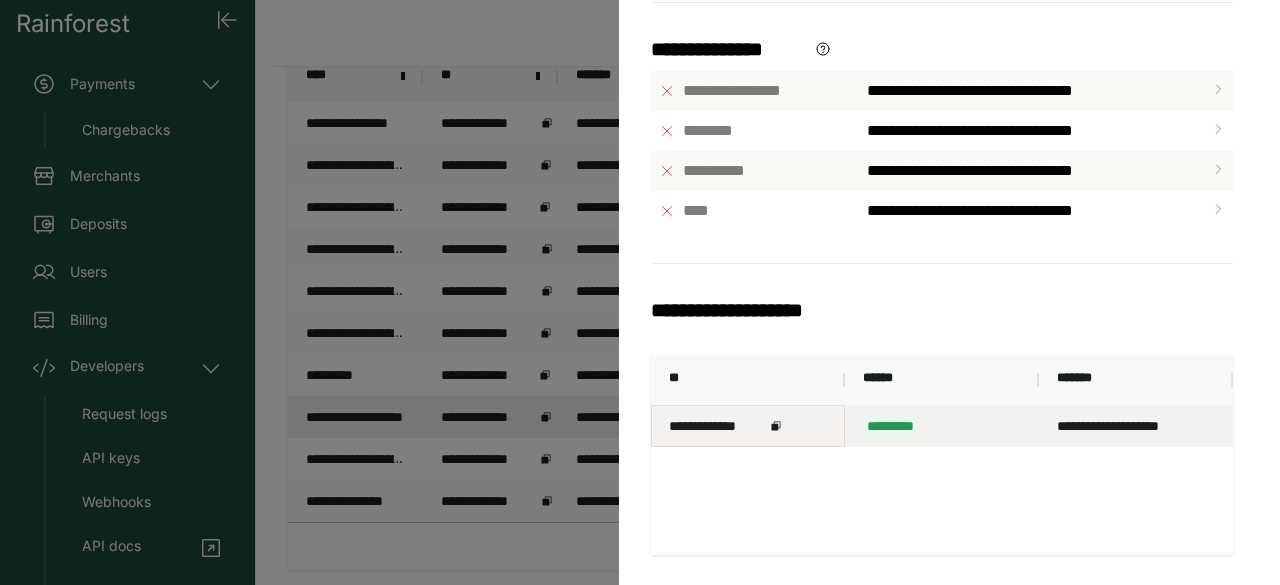click on "**********" at bounding box center [748, 426] 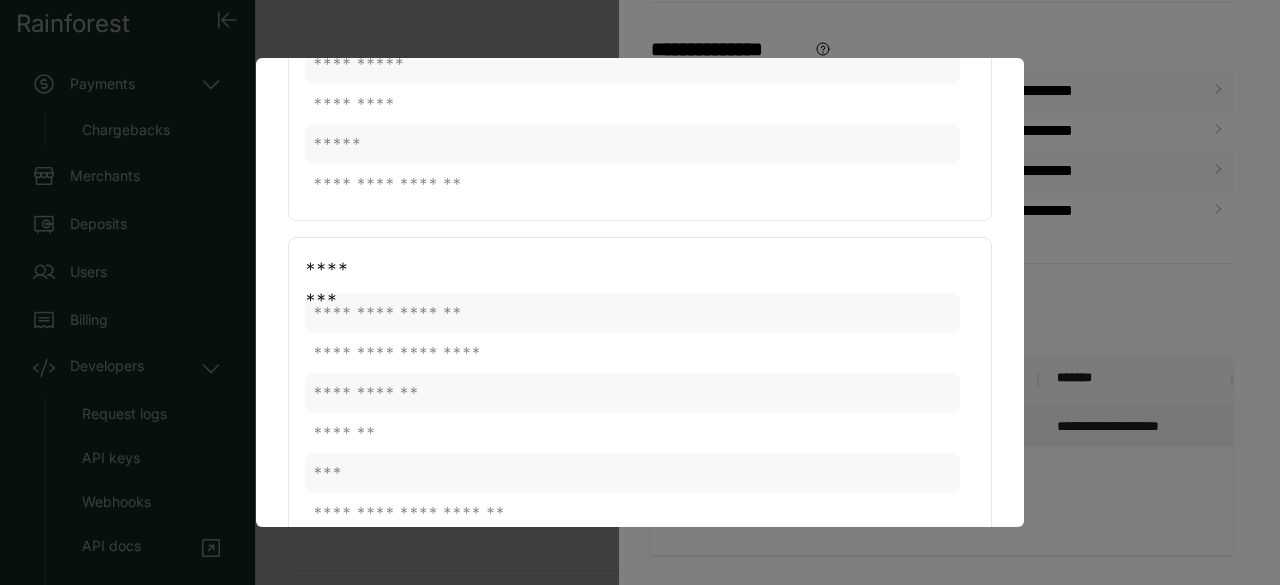 scroll, scrollTop: 0, scrollLeft: 0, axis: both 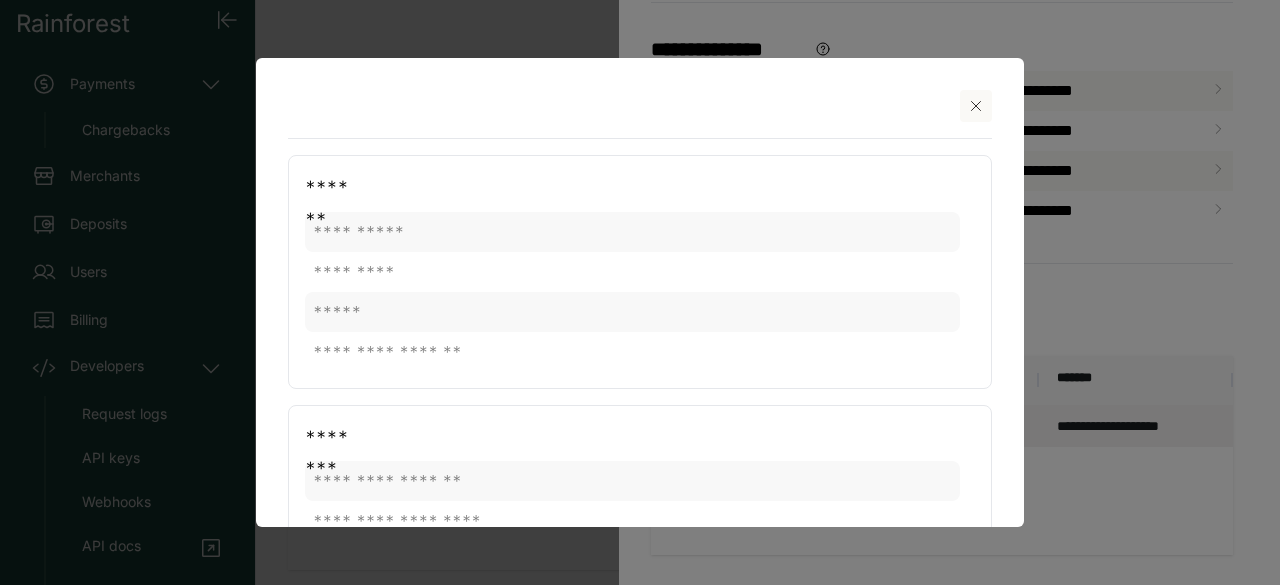click 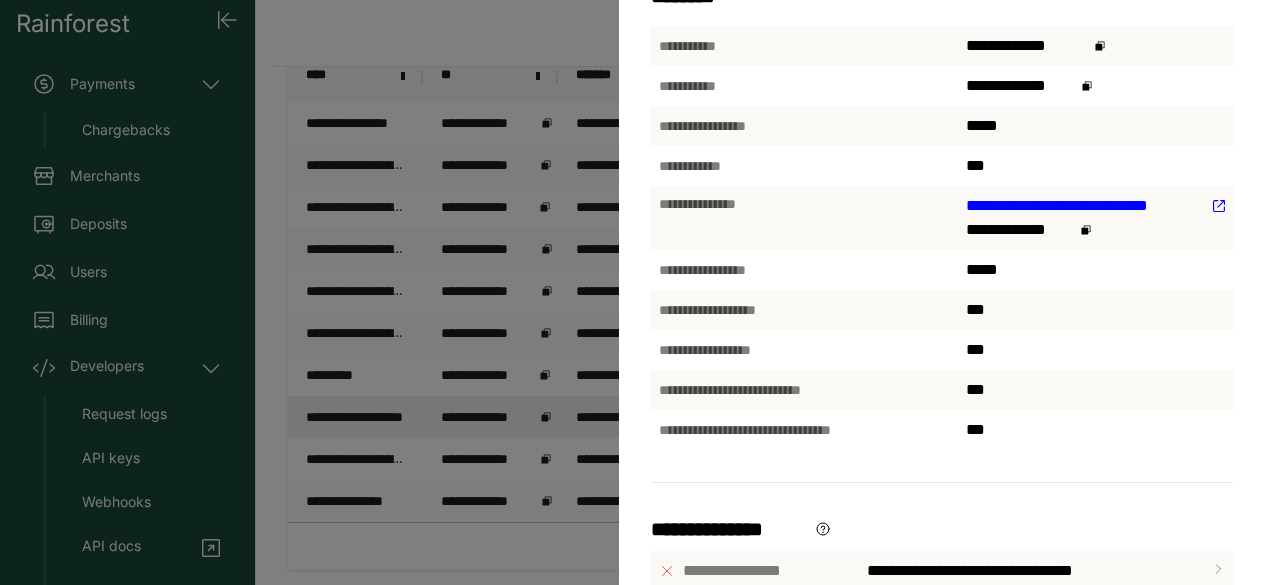 scroll, scrollTop: 0, scrollLeft: 0, axis: both 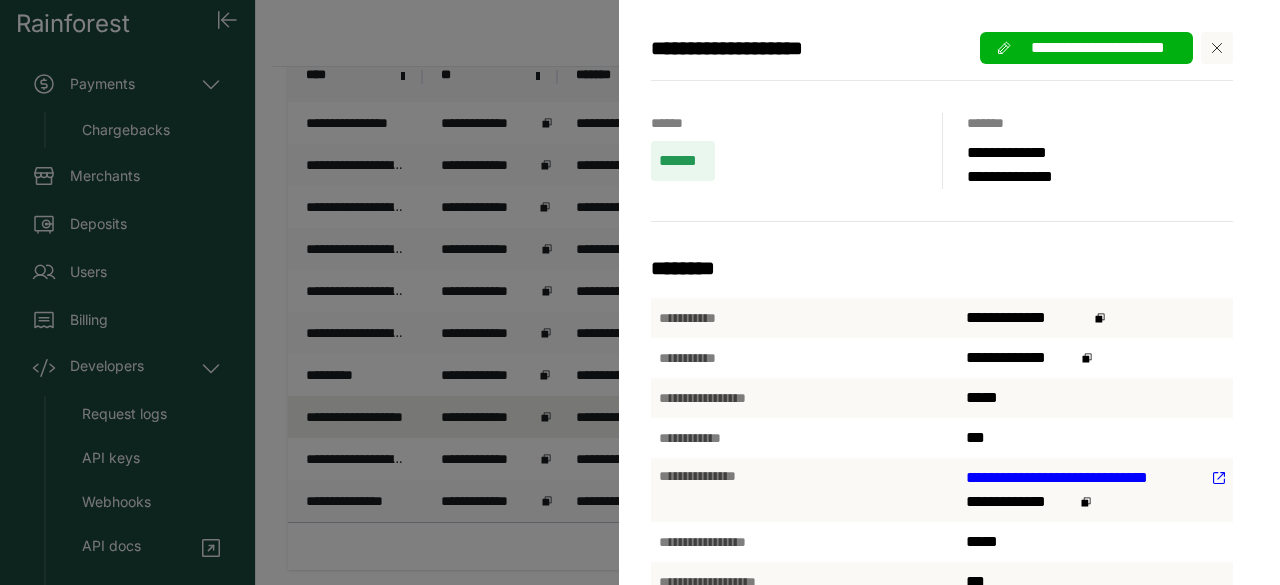 click on "**********" at bounding box center (640, 292) 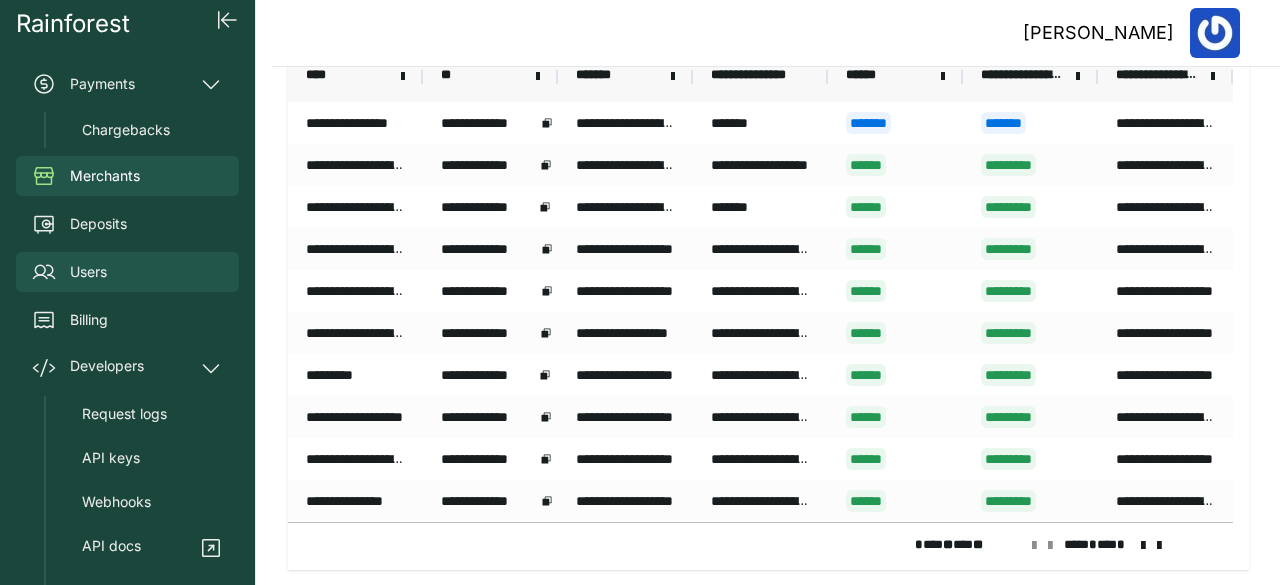 click on "Users" at bounding box center [88, 272] 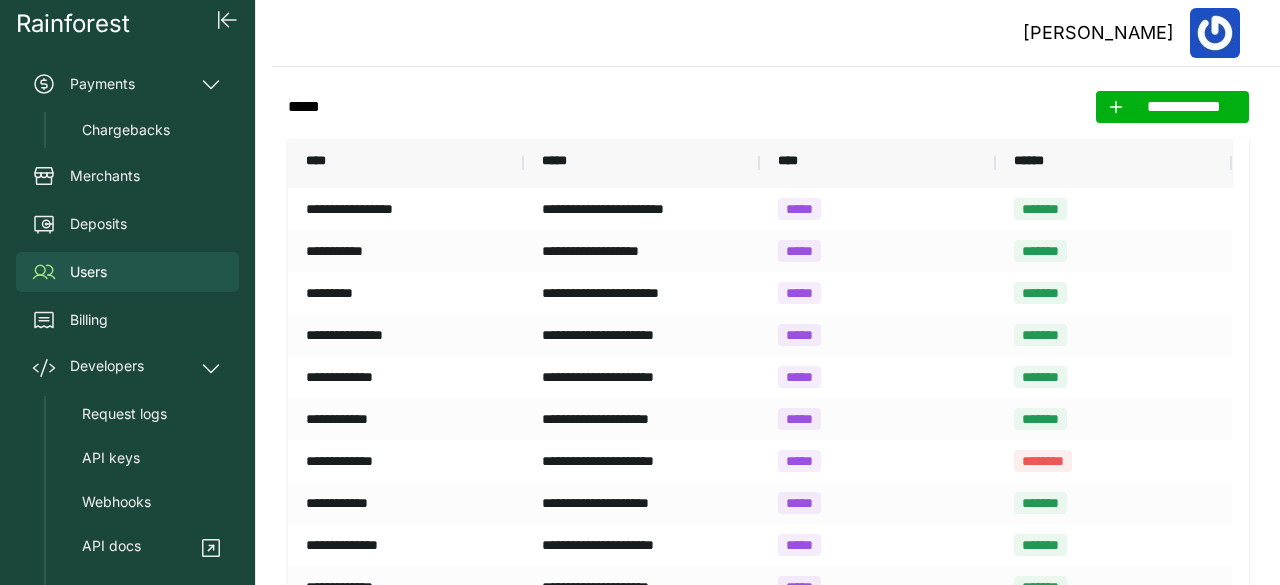 scroll, scrollTop: 78, scrollLeft: 0, axis: vertical 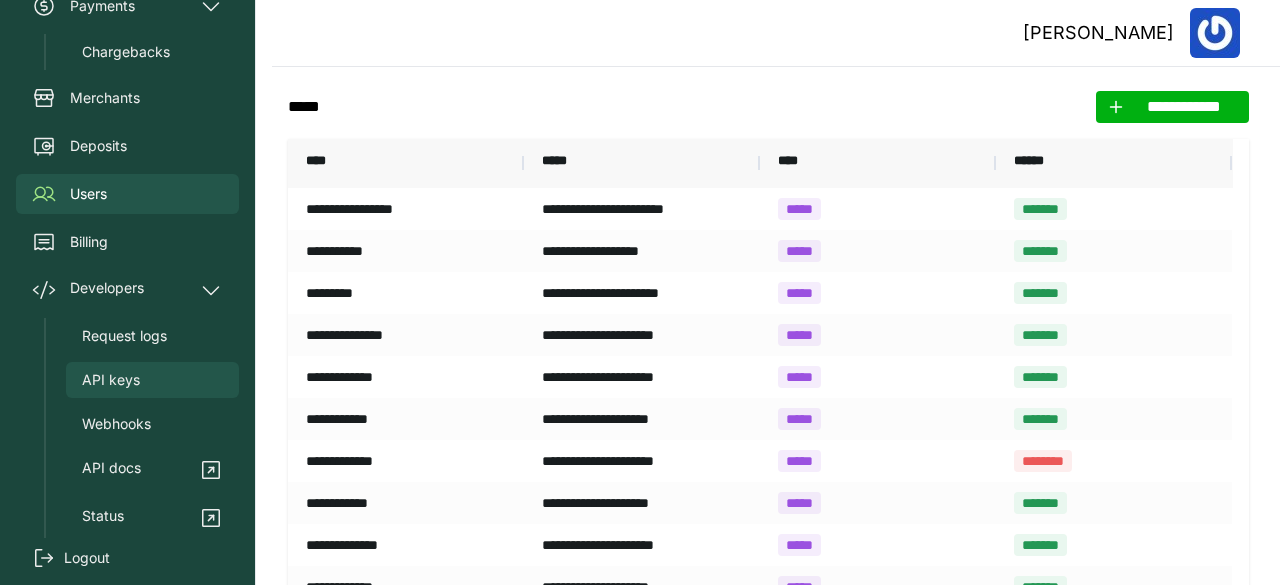 click on "API keys" at bounding box center [111, 380] 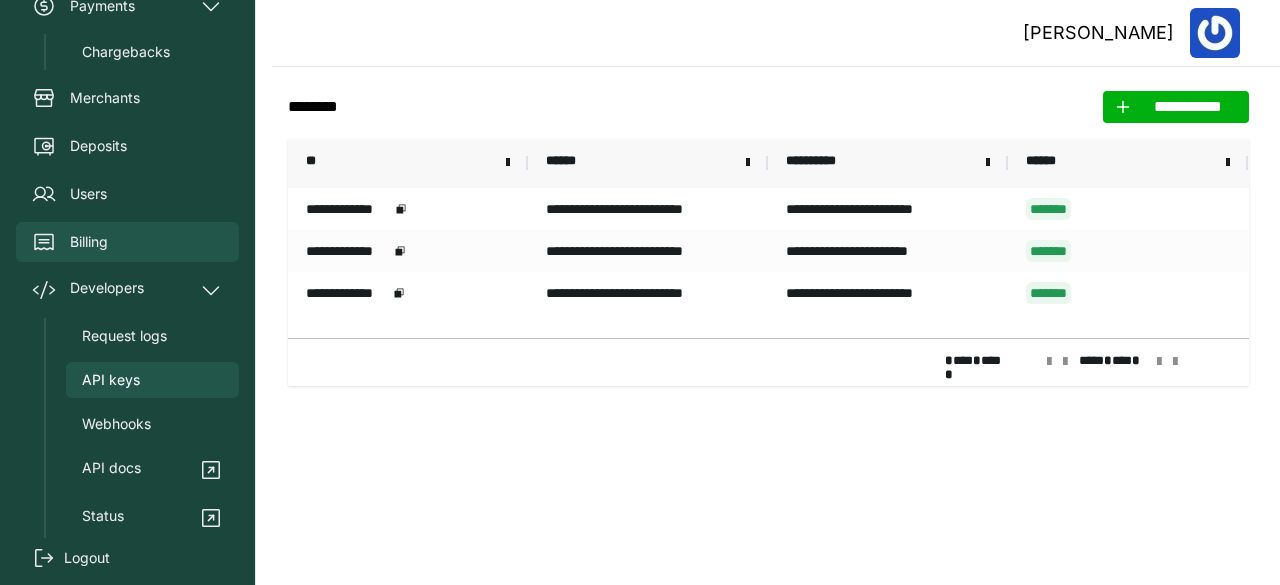 click on "Billing" at bounding box center [127, 242] 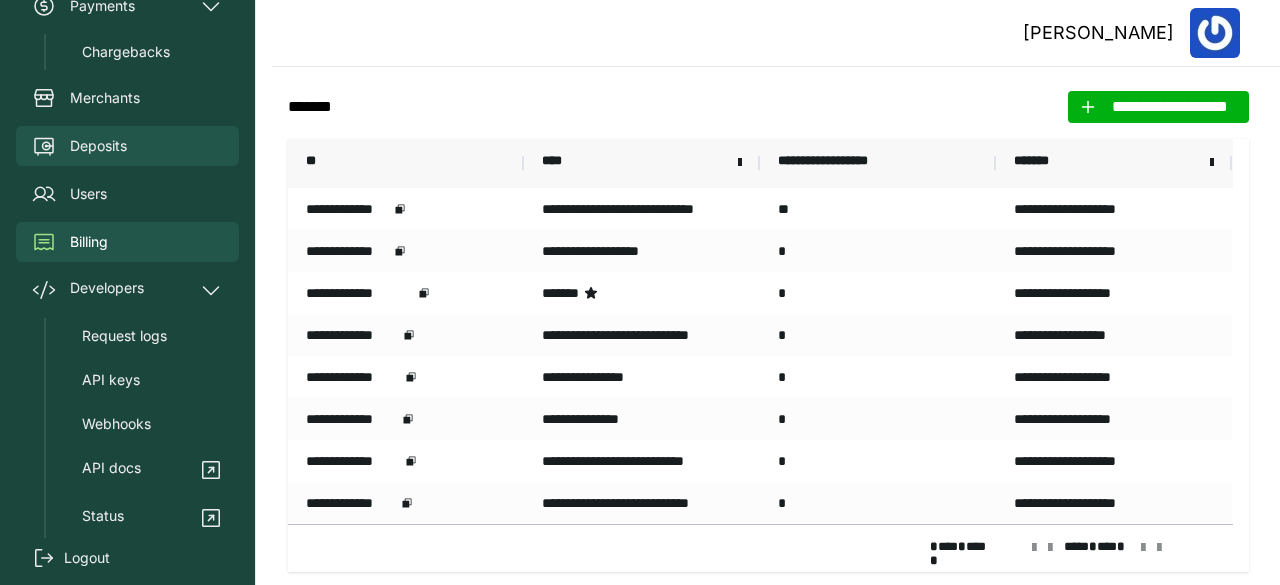 scroll, scrollTop: 0, scrollLeft: 0, axis: both 